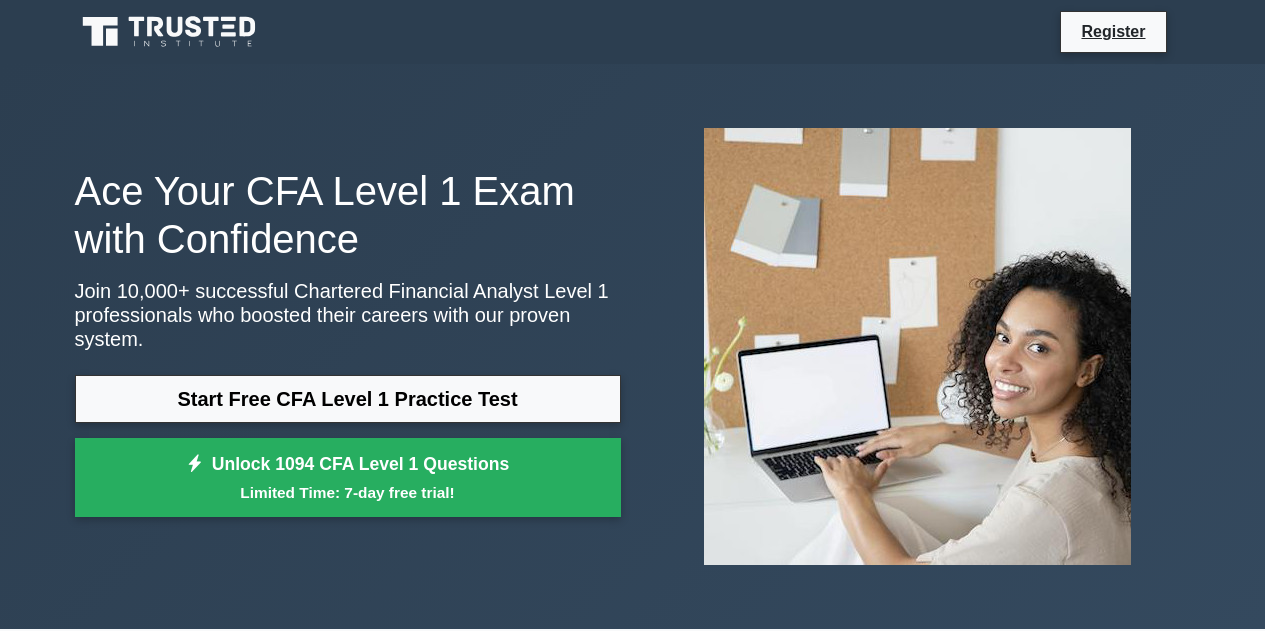 scroll, scrollTop: 36, scrollLeft: 0, axis: vertical 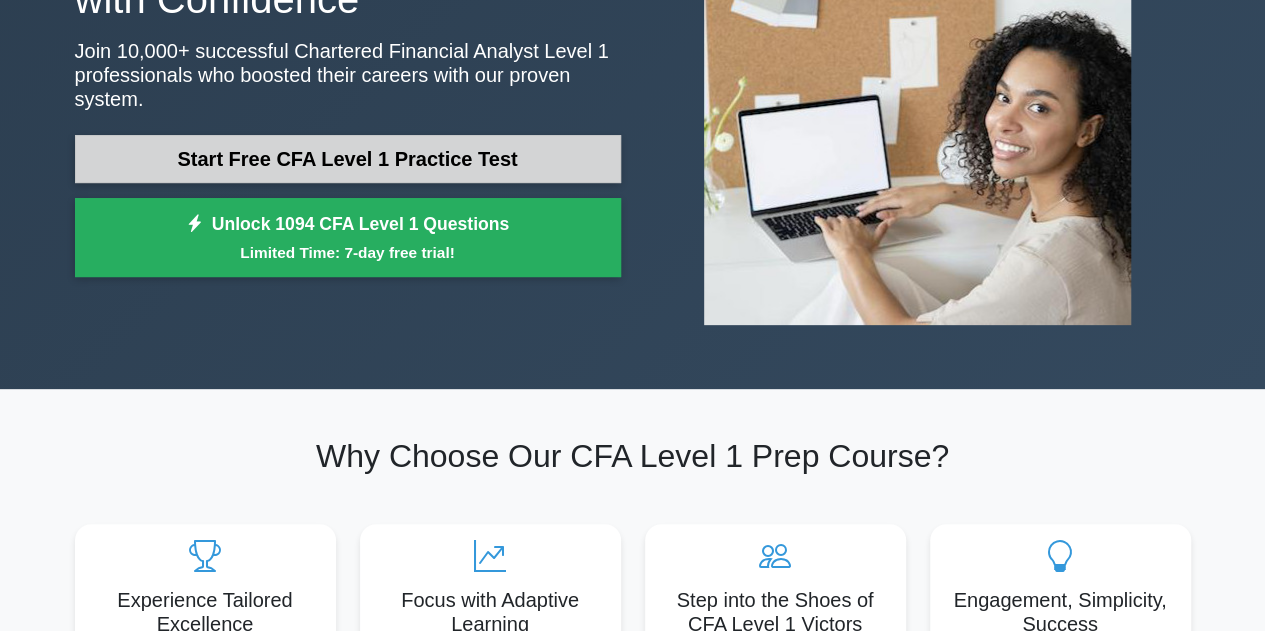 click on "Start Free CFA Level 1 Practice Test" at bounding box center (348, 159) 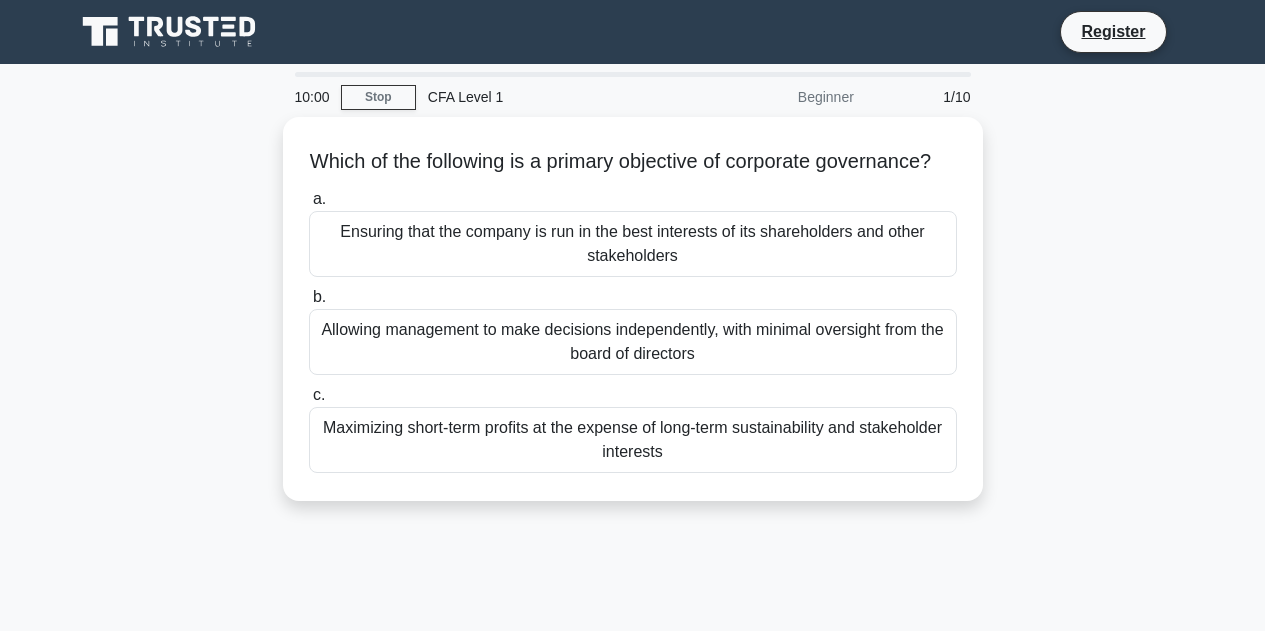 scroll, scrollTop: 0, scrollLeft: 0, axis: both 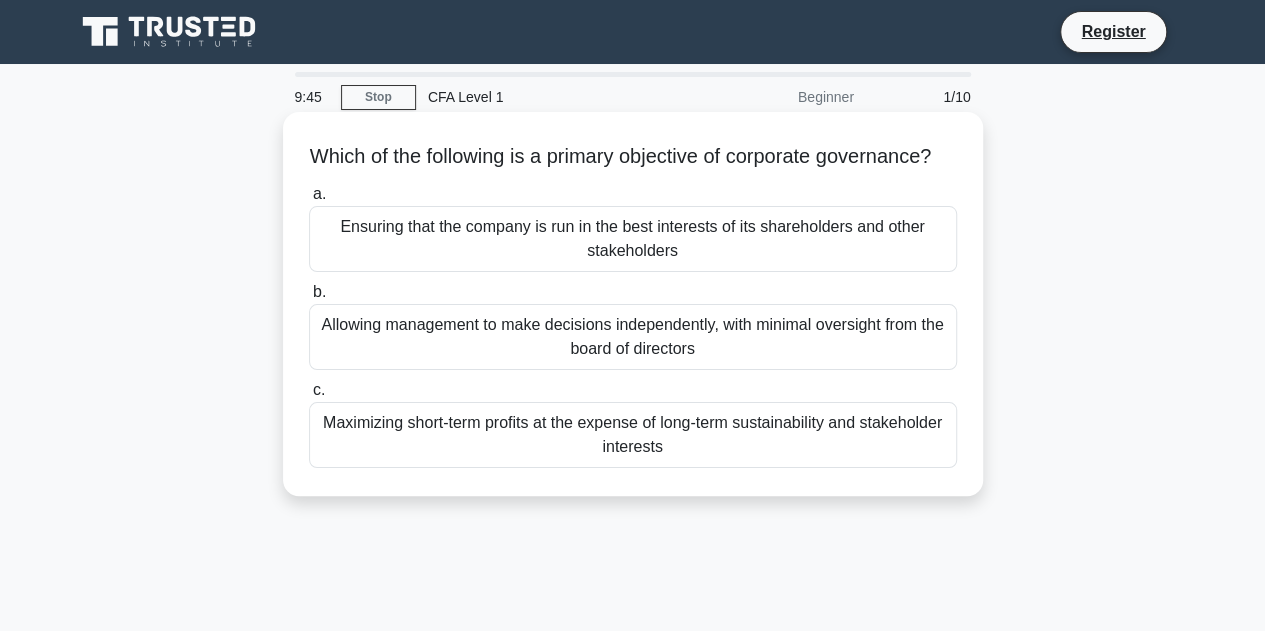 click on "Which of the following is a primary objective of corporate governance?
.spinner_0XTQ{transform-origin:center;animation:spinner_y6GP .75s linear infinite}@keyframes spinner_y6GP{100%{transform:rotate(360deg)}}" at bounding box center [633, 157] 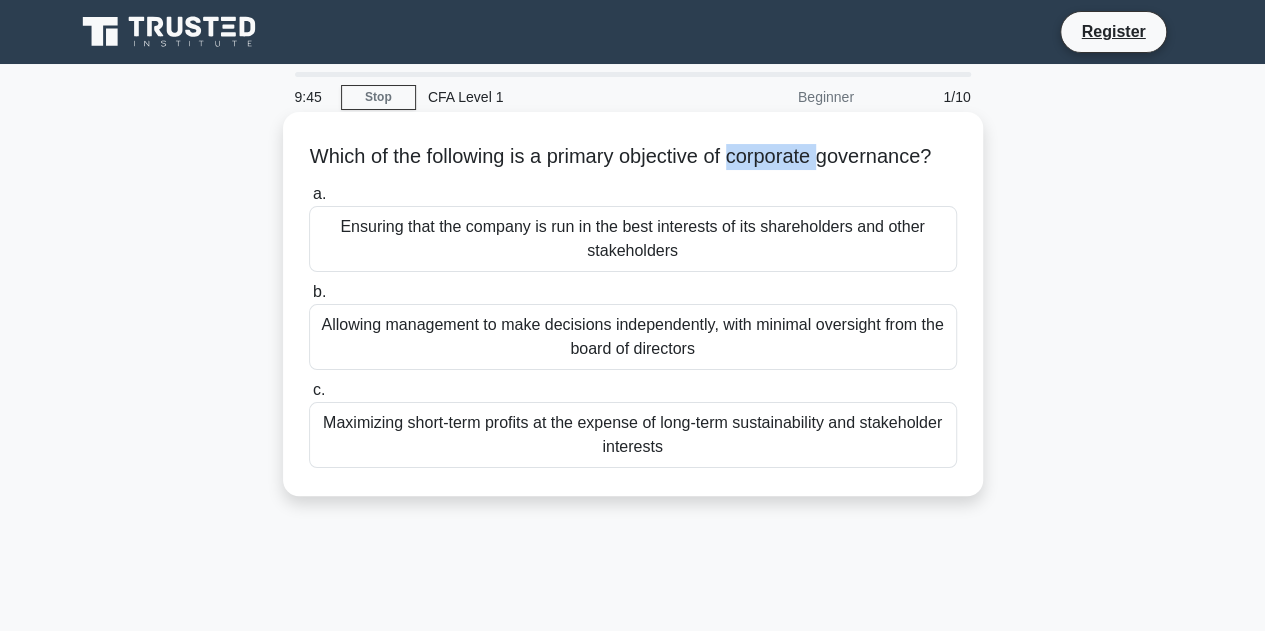 click on "Which of the following is a primary objective of corporate governance?
.spinner_0XTQ{transform-origin:center;animation:spinner_y6GP .75s linear infinite}@keyframes spinner_y6GP{100%{transform:rotate(360deg)}}" at bounding box center [633, 157] 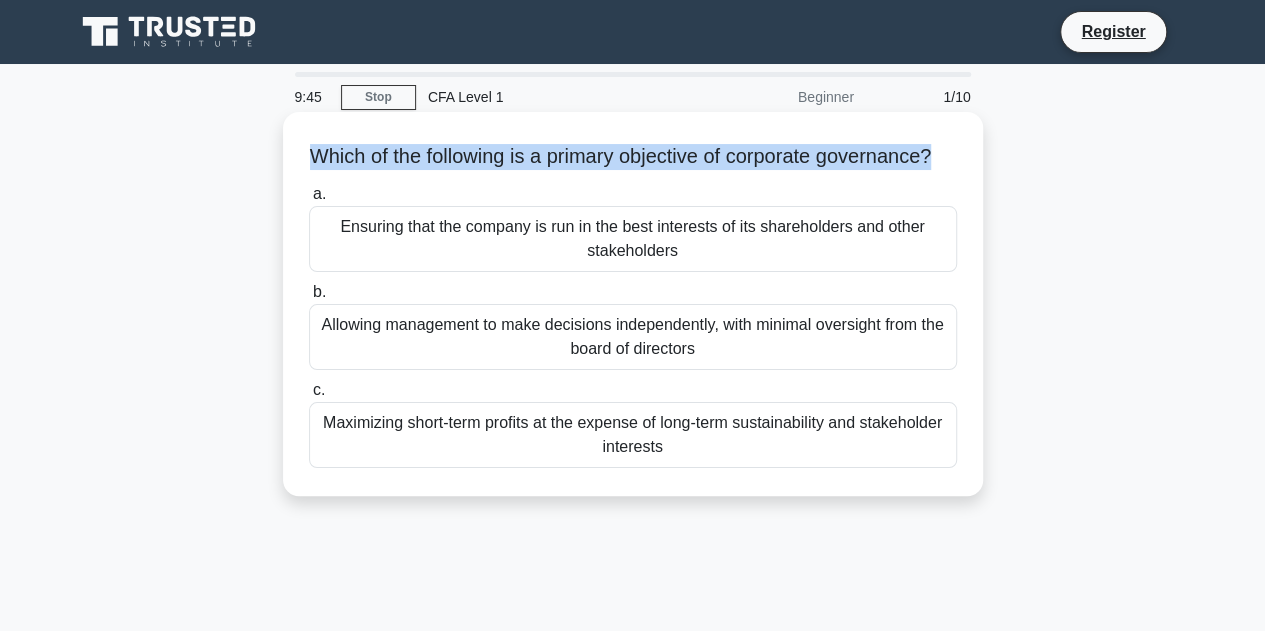 click on "Which of the following is a primary objective of corporate governance?
.spinner_0XTQ{transform-origin:center;animation:spinner_y6GP .75s linear infinite}@keyframes spinner_y6GP{100%{transform:rotate(360deg)}}" at bounding box center [633, 157] 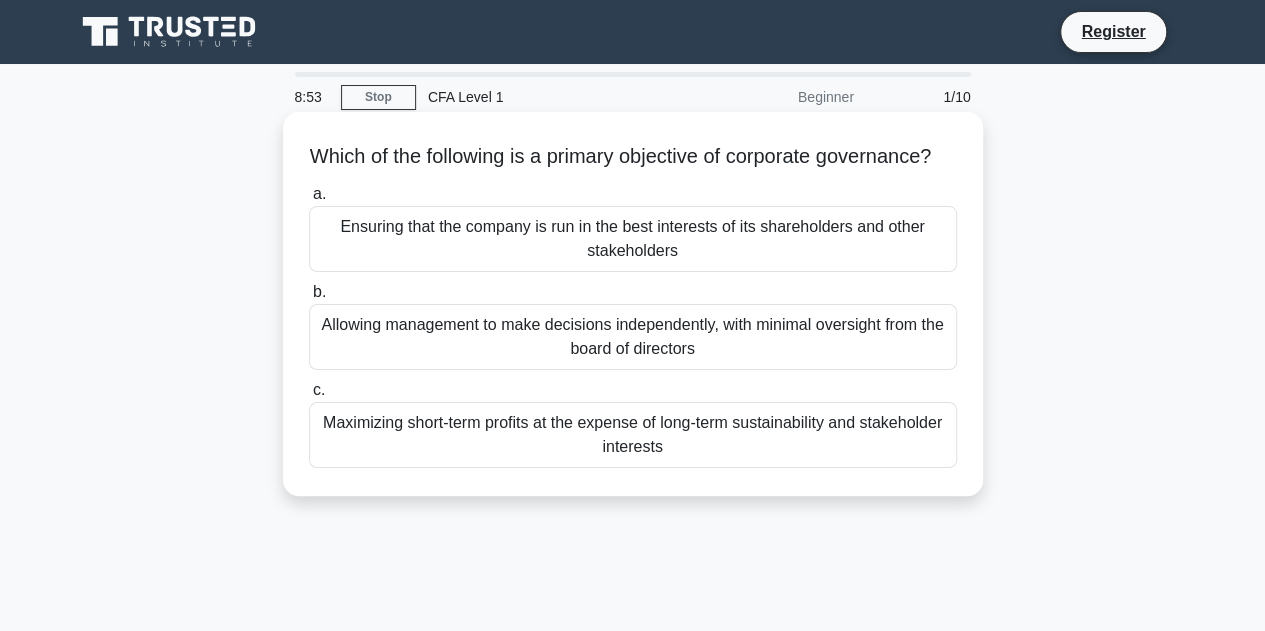 drag, startPoint x: 587, startPoint y: 267, endPoint x: 422, endPoint y: 272, distance: 165.07574 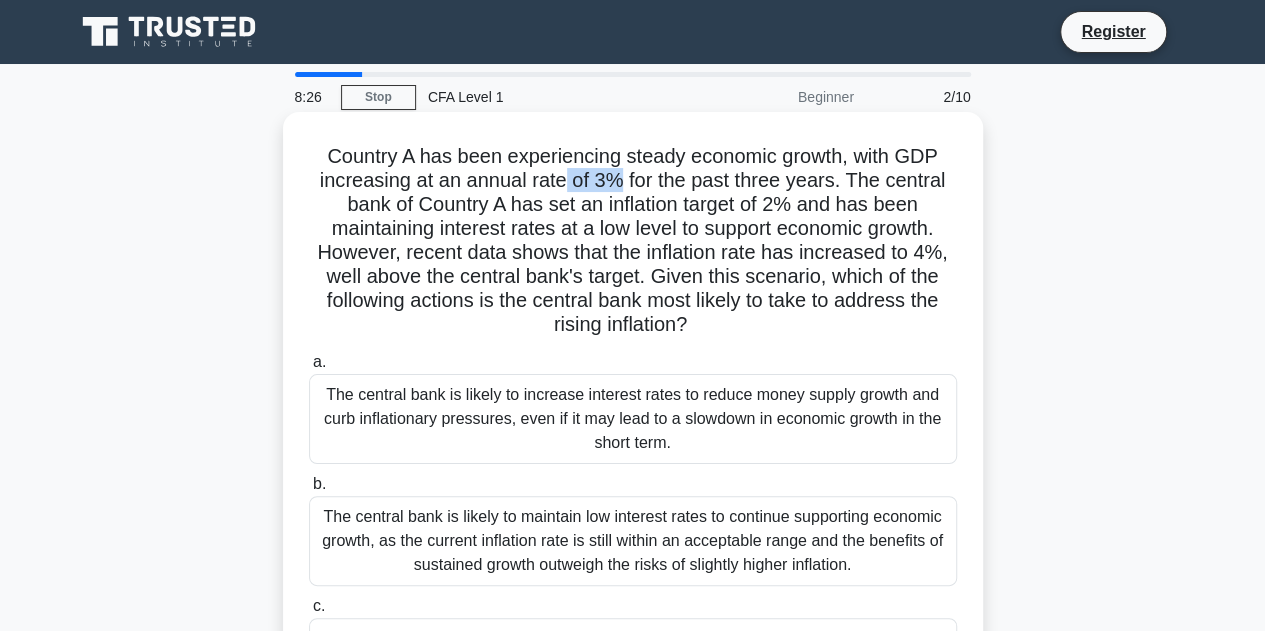 drag, startPoint x: 564, startPoint y: 179, endPoint x: 621, endPoint y: 177, distance: 57.035076 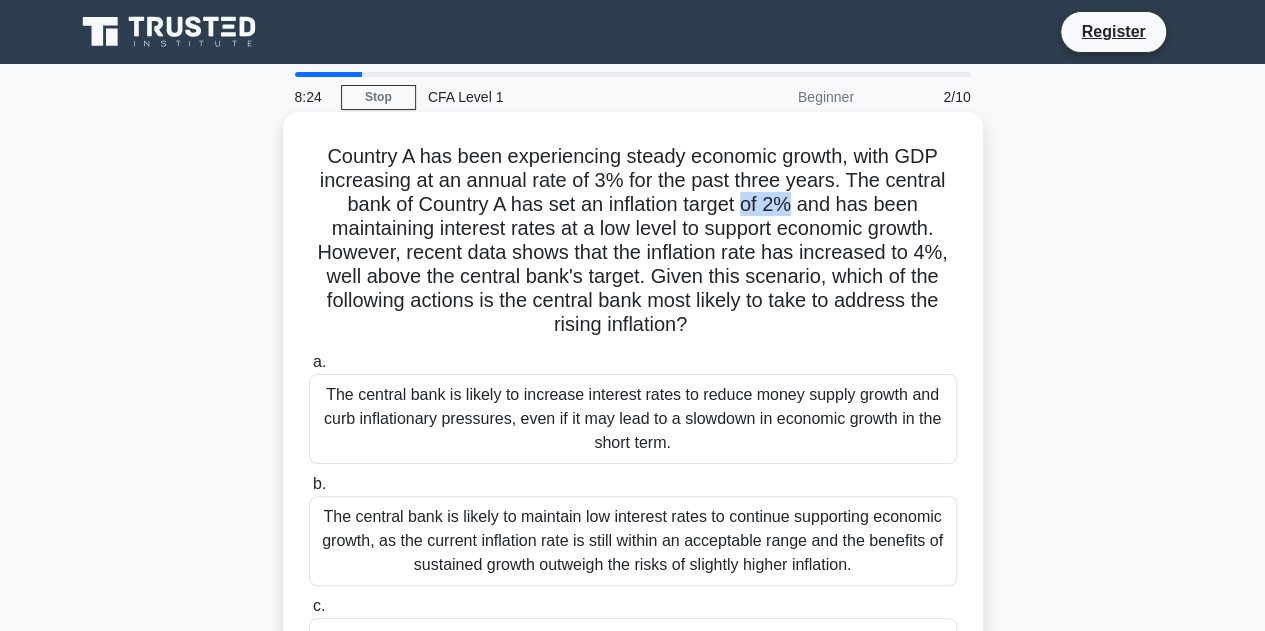 drag, startPoint x: 747, startPoint y: 199, endPoint x: 801, endPoint y: 198, distance: 54.00926 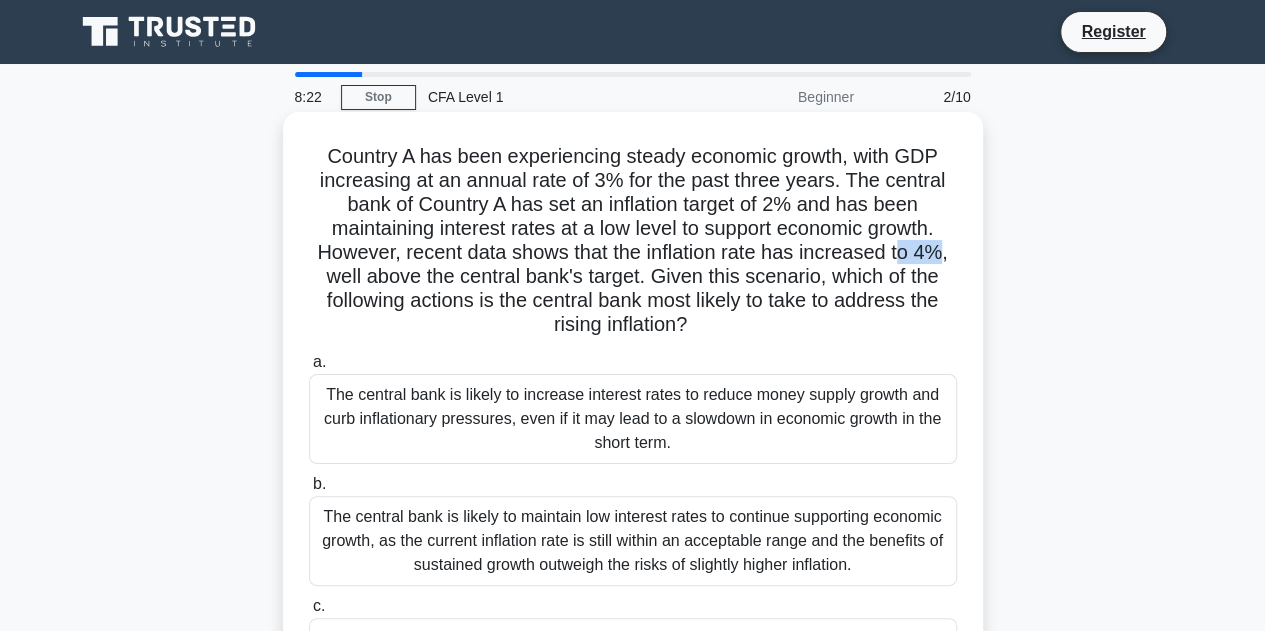 drag, startPoint x: 907, startPoint y: 253, endPoint x: 940, endPoint y: 252, distance: 33.01515 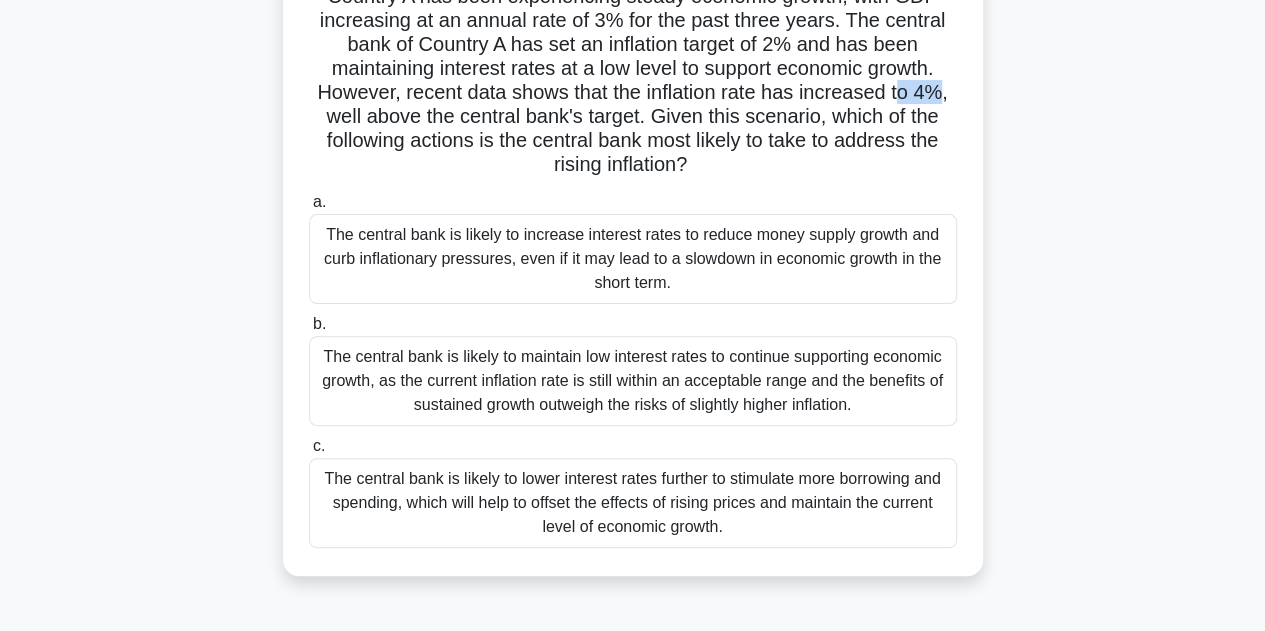 scroll, scrollTop: 178, scrollLeft: 0, axis: vertical 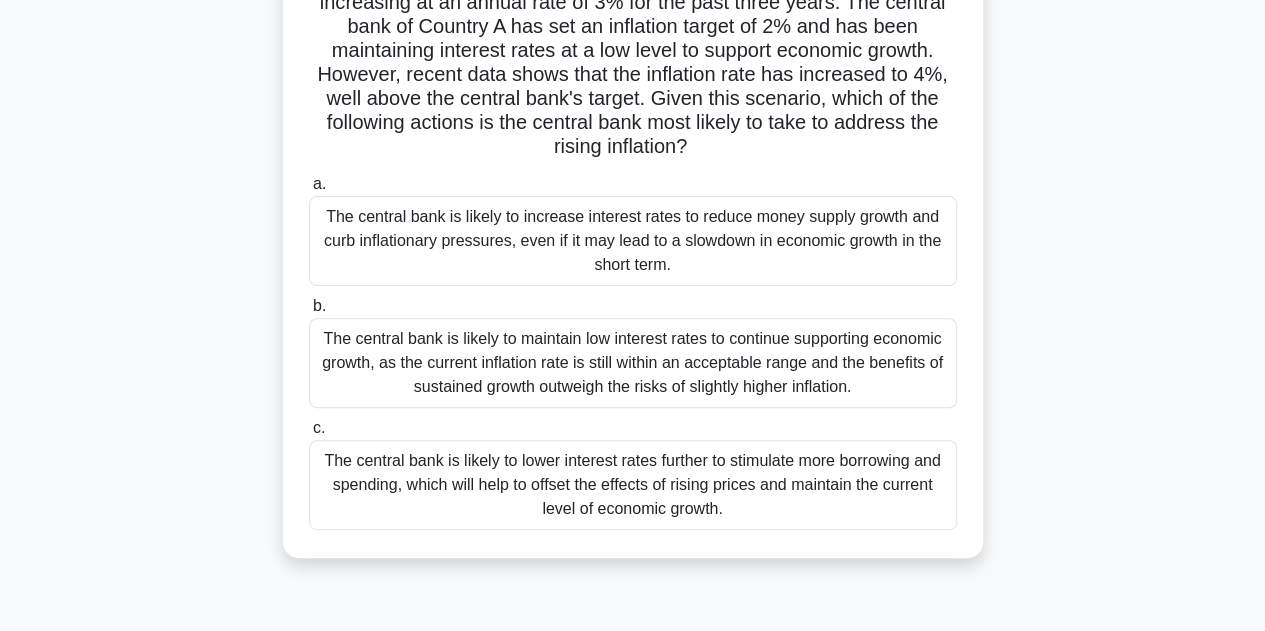 click on "The central bank is likely to increase interest rates to reduce money supply growth and curb inflationary pressures, even if it may lead to a slowdown in economic growth in the short term." at bounding box center [633, 241] 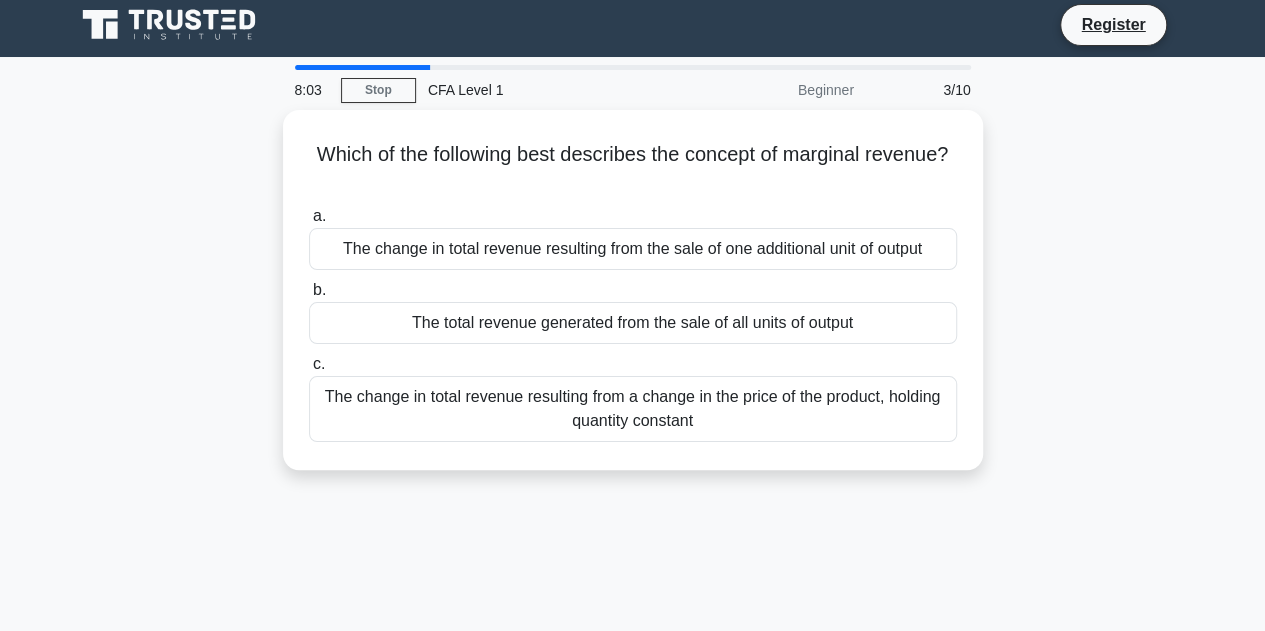 scroll, scrollTop: 0, scrollLeft: 0, axis: both 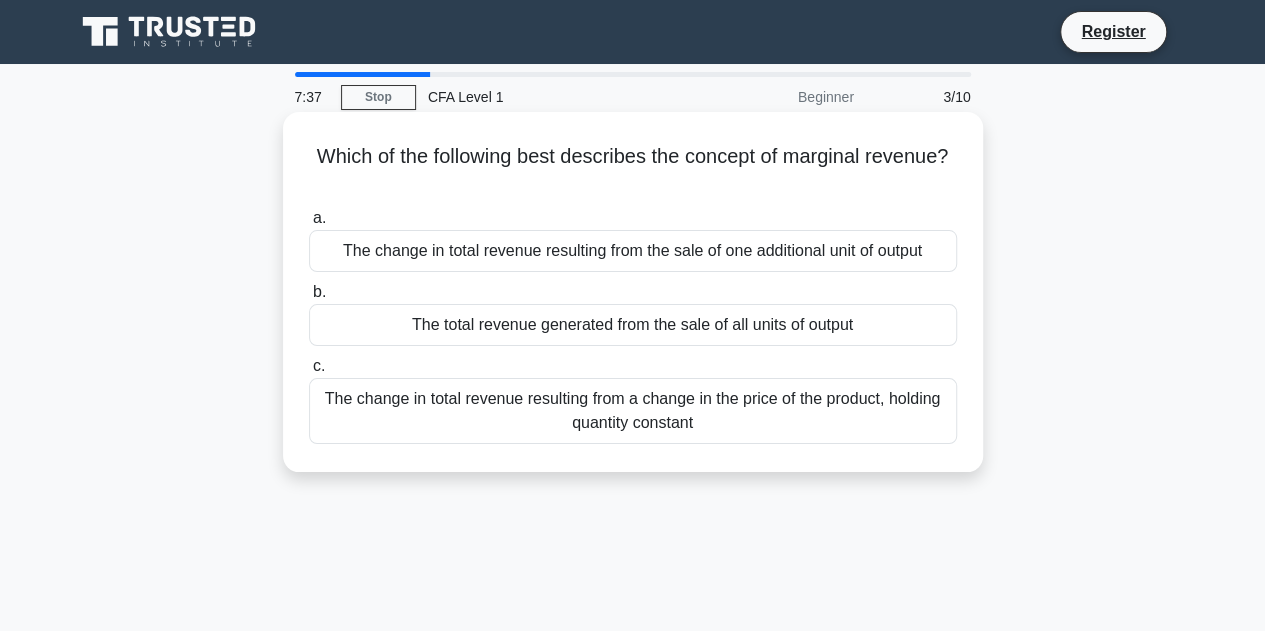 click on "The change in total revenue resulting from the sale of one additional unit of output" at bounding box center [633, 251] 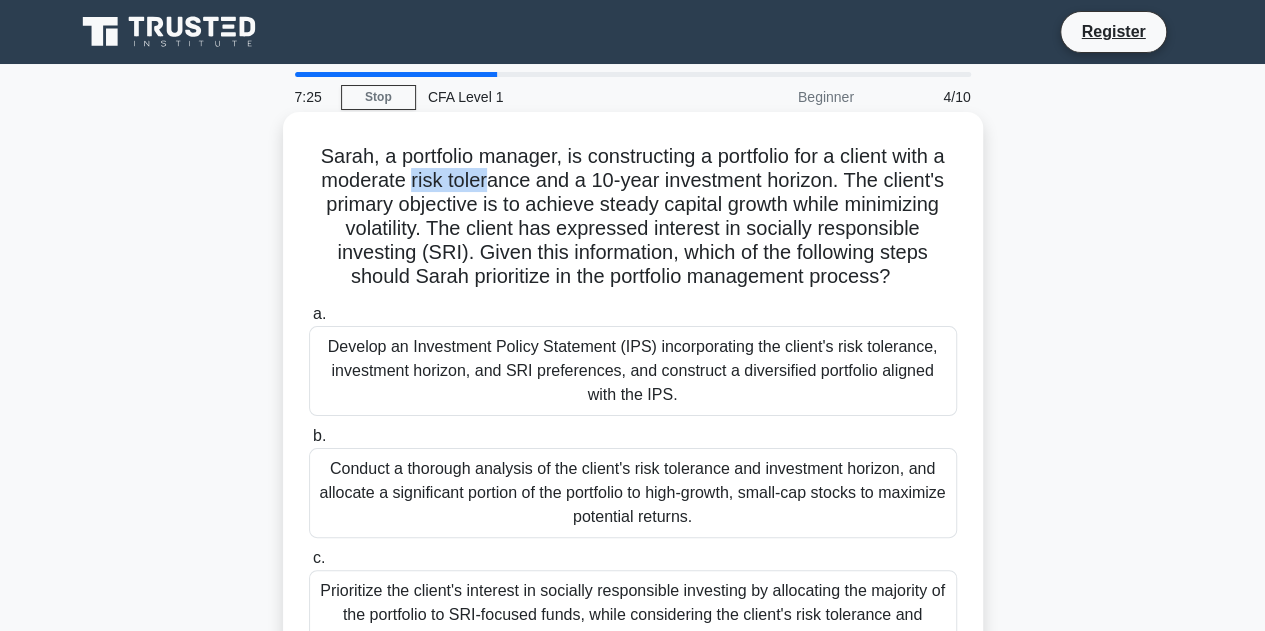 drag, startPoint x: 408, startPoint y: 179, endPoint x: 491, endPoint y: 179, distance: 83 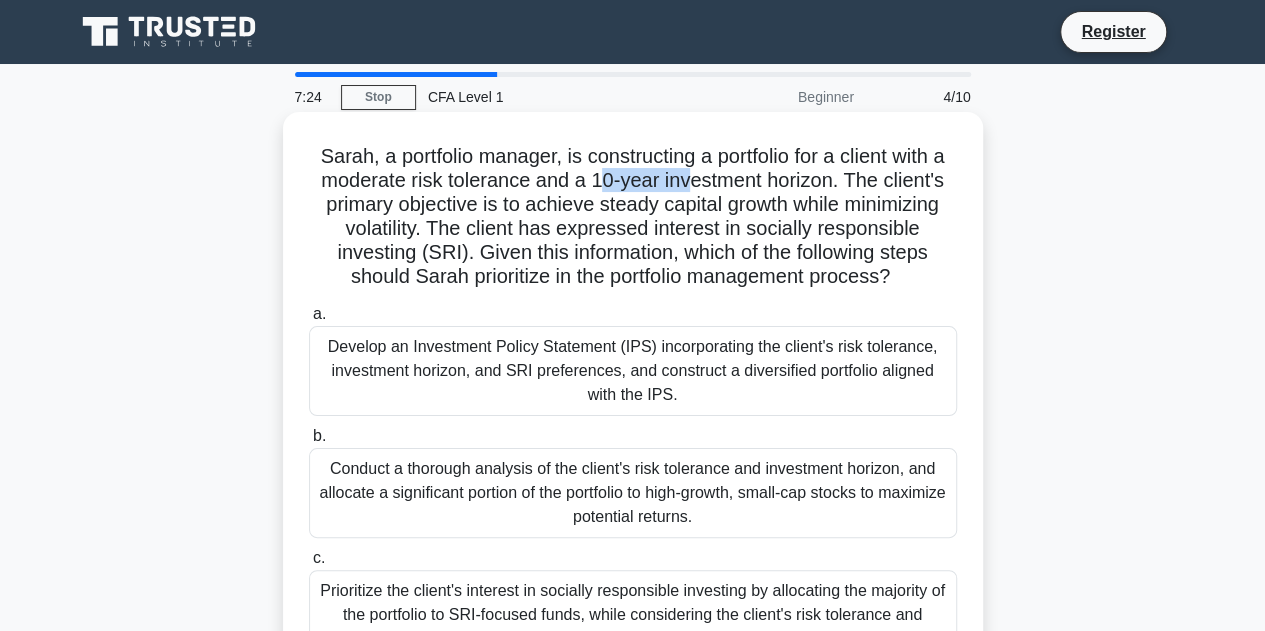 drag, startPoint x: 597, startPoint y: 186, endPoint x: 689, endPoint y: 187, distance: 92.00543 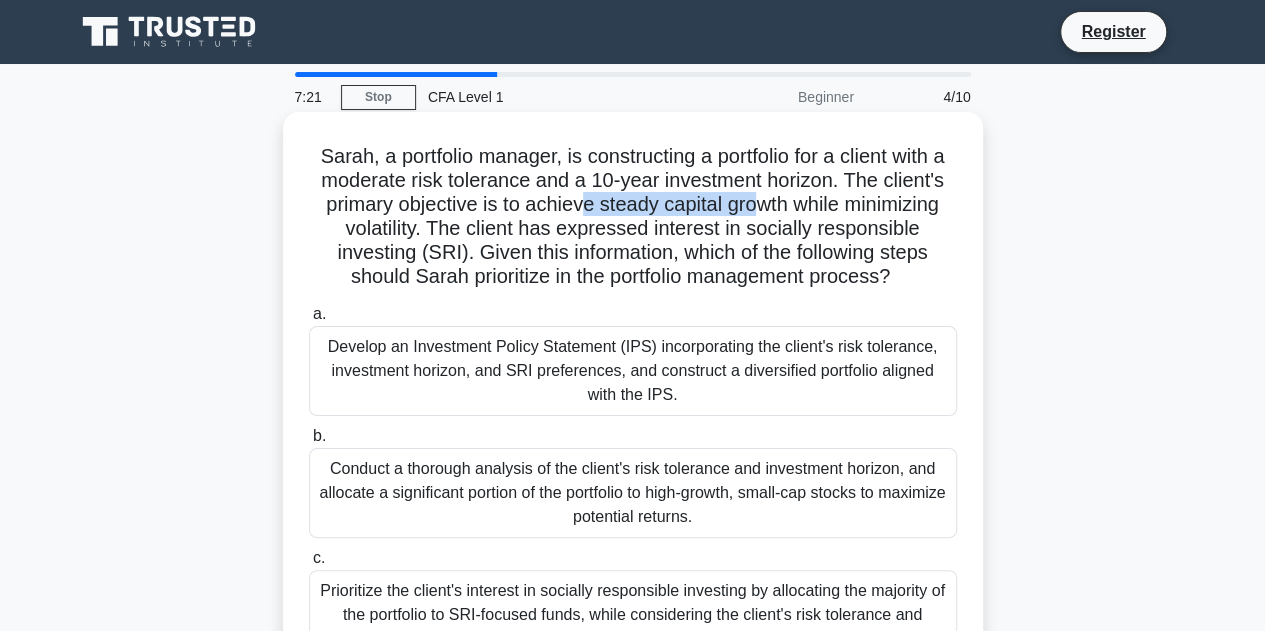 drag, startPoint x: 574, startPoint y: 203, endPoint x: 752, endPoint y: 201, distance: 178.01123 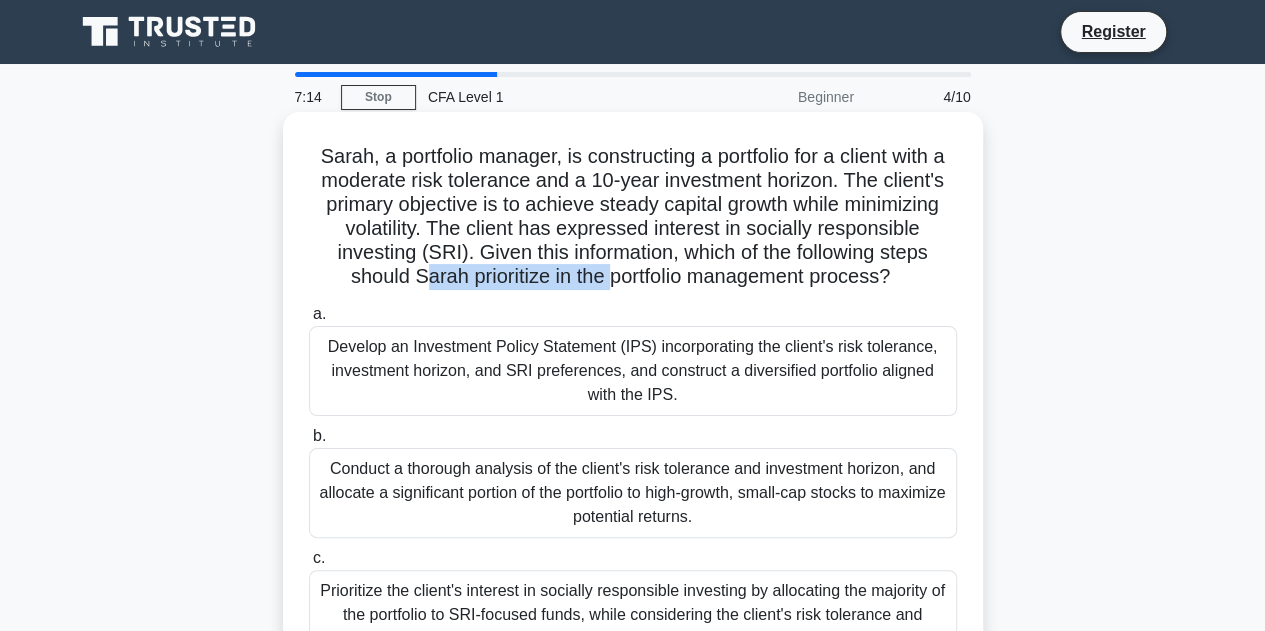 drag, startPoint x: 421, startPoint y: 282, endPoint x: 613, endPoint y: 274, distance: 192.1666 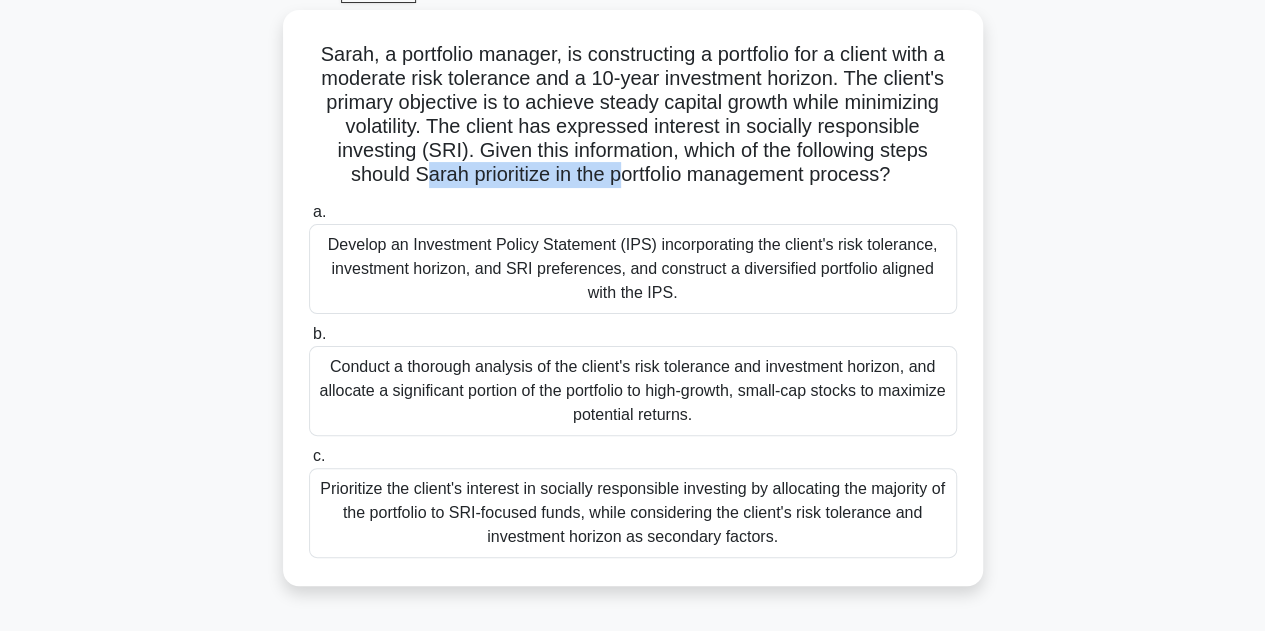 scroll, scrollTop: 108, scrollLeft: 0, axis: vertical 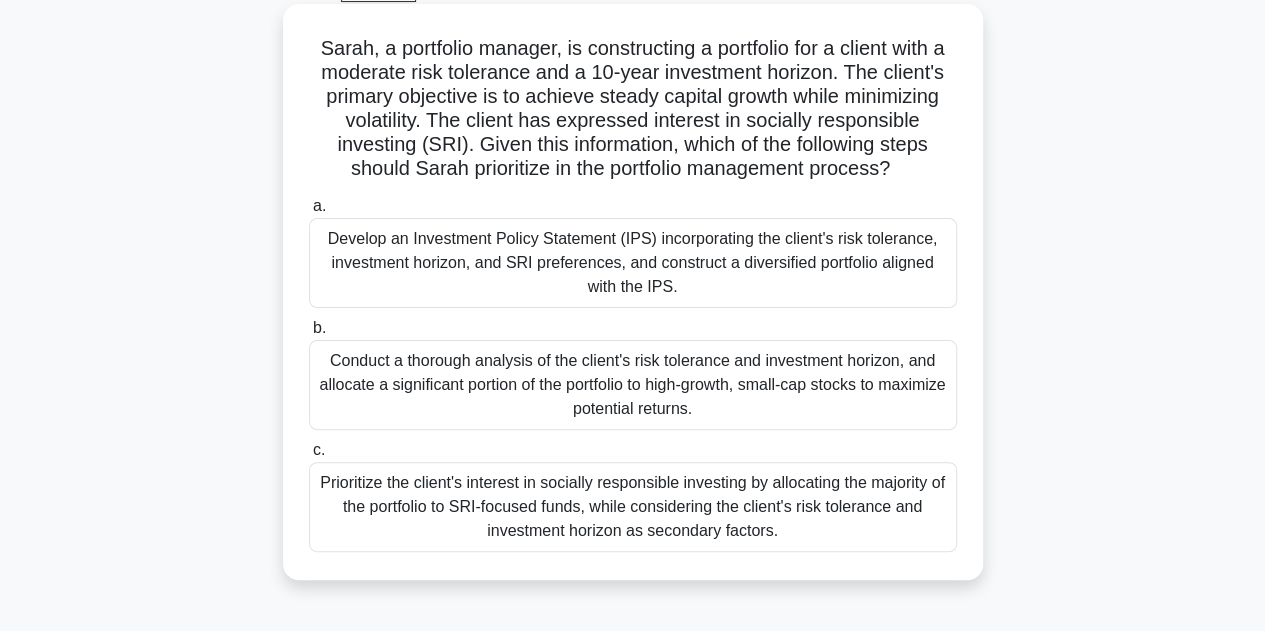 click on "Develop an Investment Policy Statement (IPS) incorporating the client's risk tolerance, investment horizon, and SRI preferences, and construct a diversified portfolio aligned with the IPS." at bounding box center (633, 263) 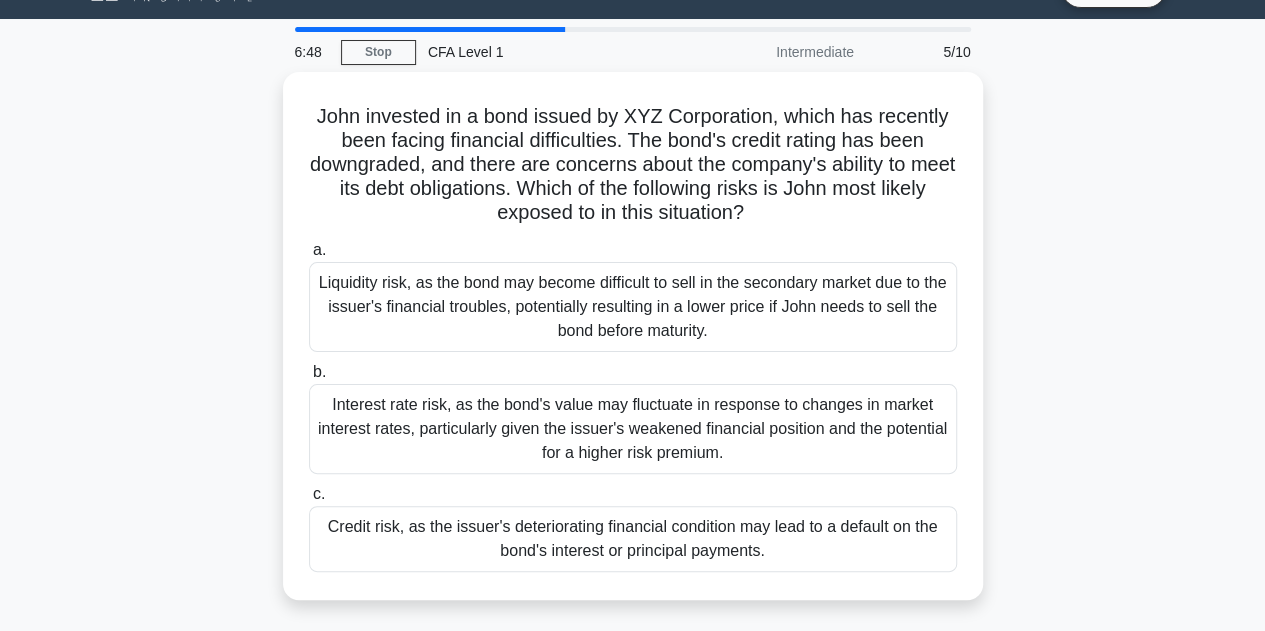 scroll, scrollTop: 0, scrollLeft: 0, axis: both 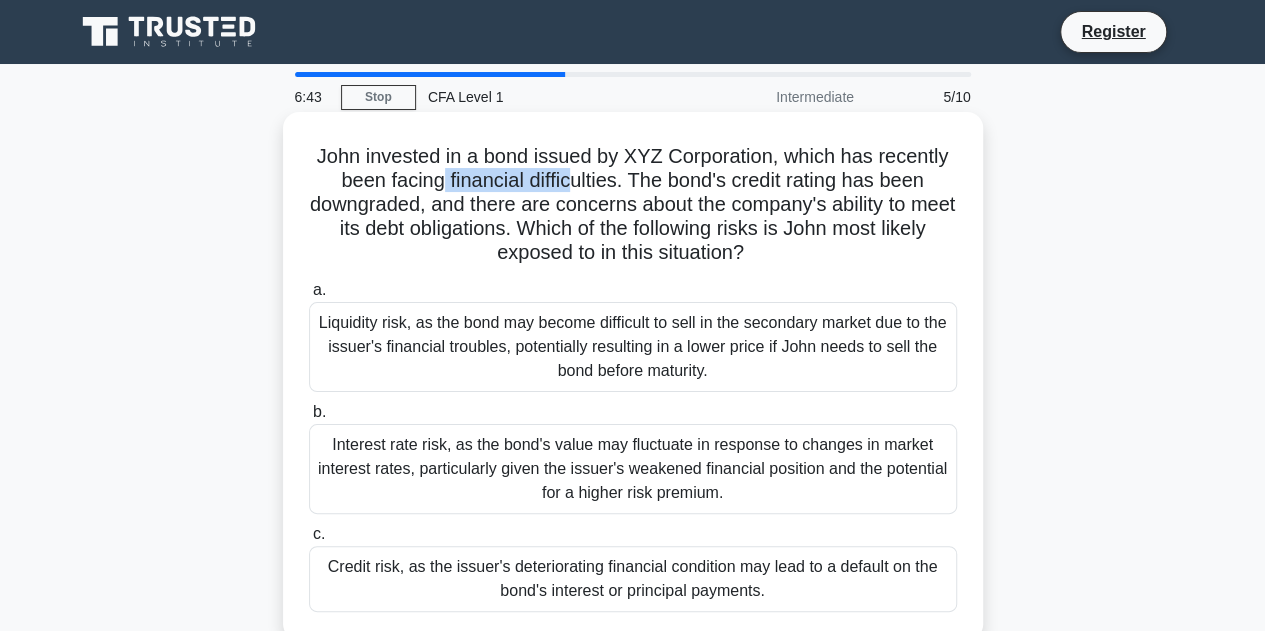 drag, startPoint x: 494, startPoint y: 177, endPoint x: 575, endPoint y: 181, distance: 81.09871 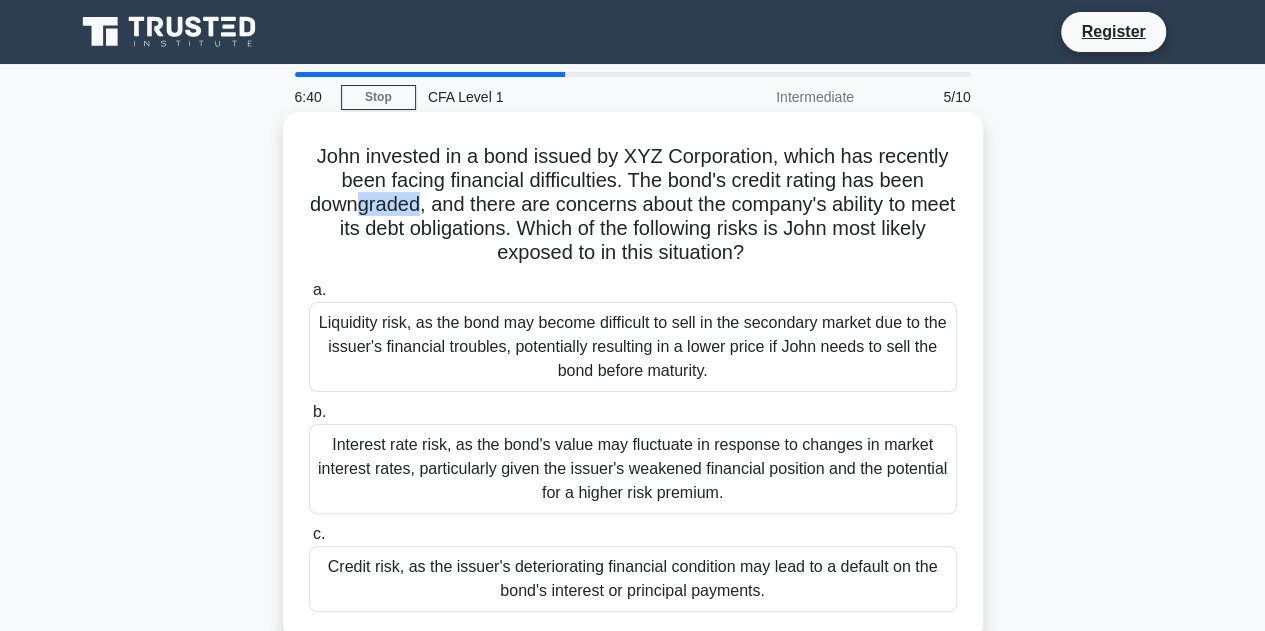drag, startPoint x: 376, startPoint y: 211, endPoint x: 437, endPoint y: 203, distance: 61.522354 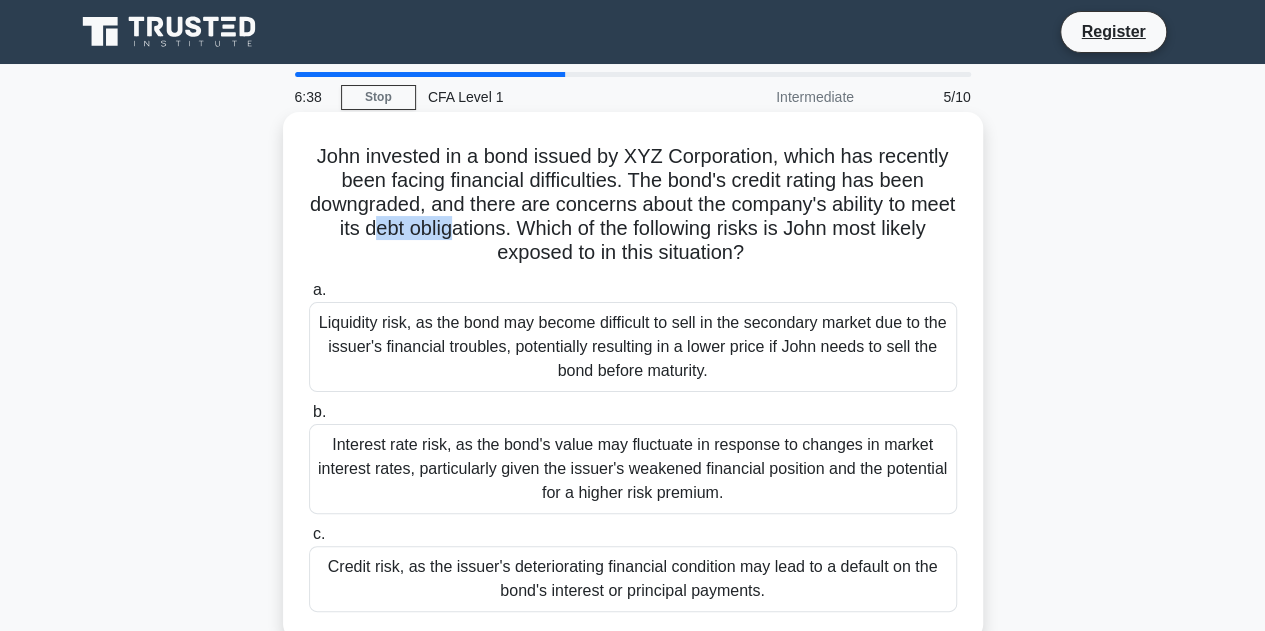 drag, startPoint x: 430, startPoint y: 227, endPoint x: 505, endPoint y: 229, distance: 75.026665 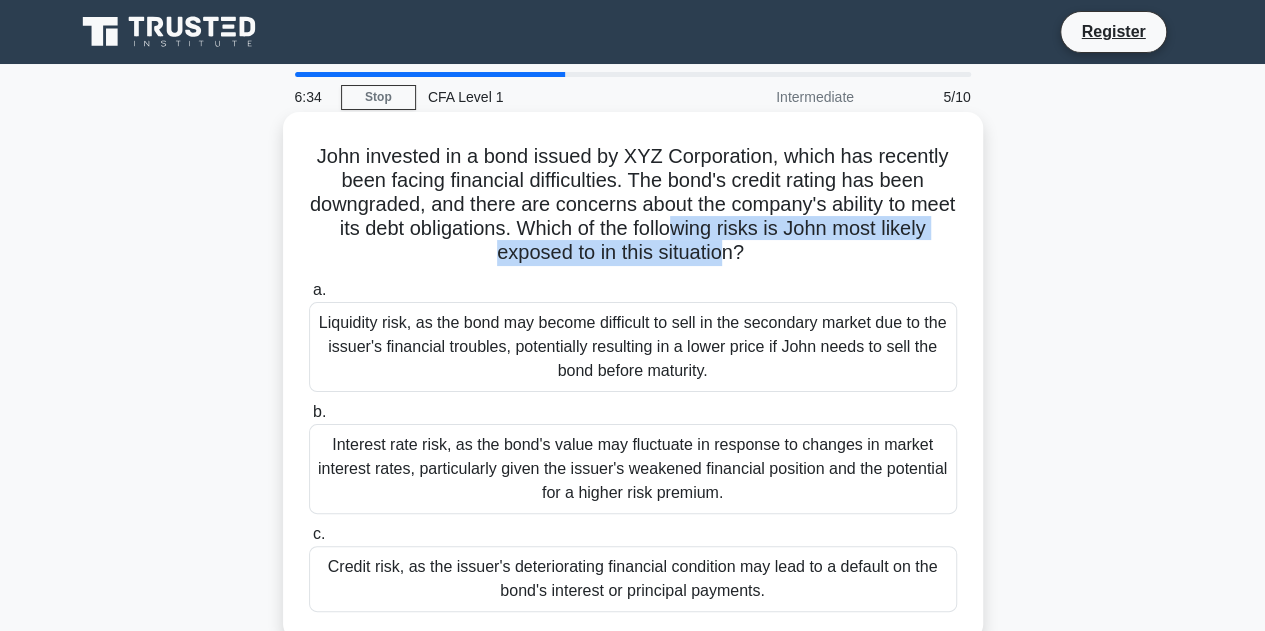 drag, startPoint x: 726, startPoint y: 223, endPoint x: 748, endPoint y: 255, distance: 38.832977 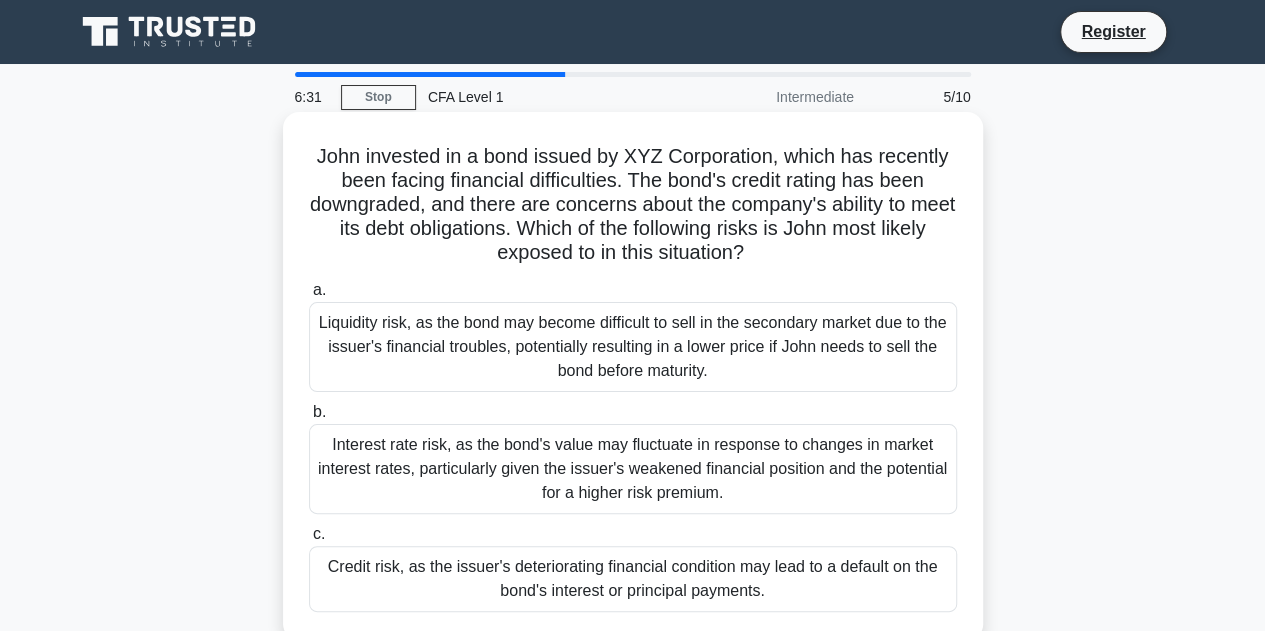 click on "John invested in a bond issued by XYZ Corporation, which has recently been facing financial difficulties. The bond's credit rating has been downgraded, and there are concerns about the company's ability to meet its debt obligations. Which of the following risks is John most likely exposed to in this situation?
.spinner_0XTQ{transform-origin:center;animation:spinner_y6GP .75s linear infinite}@keyframes spinner_y6GP{100%{transform:rotate(360deg)}}" at bounding box center [633, 205] 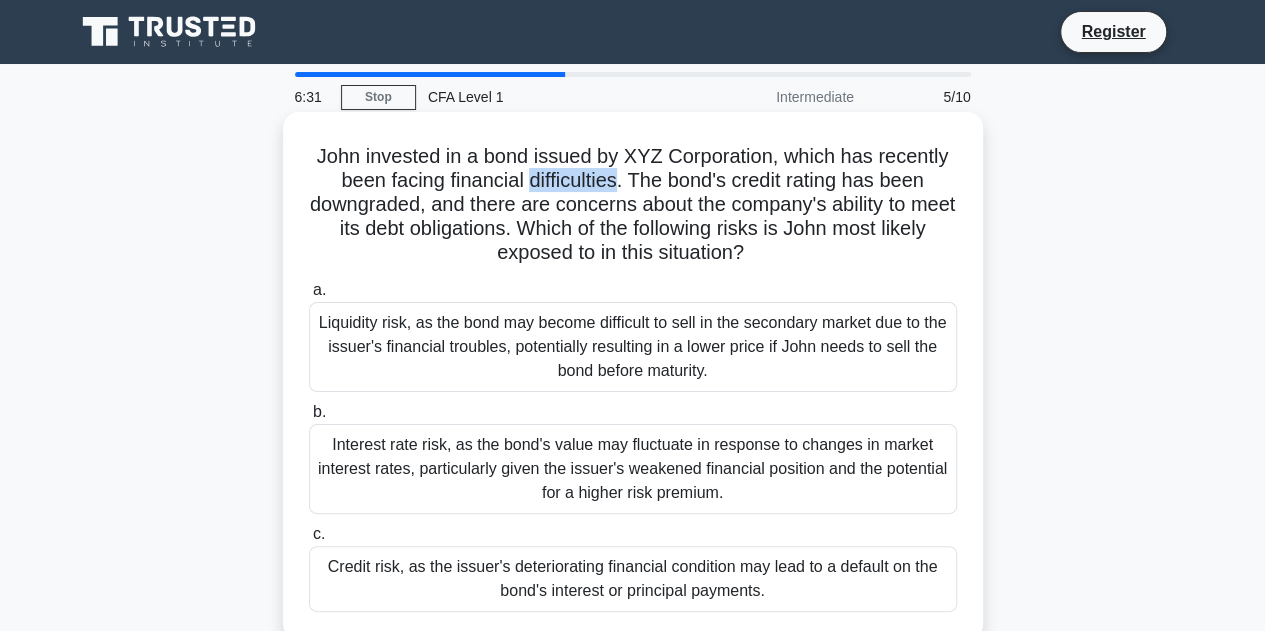 click on "John invested in a bond issued by XYZ Corporation, which has recently been facing financial difficulties. The bond's credit rating has been downgraded, and there are concerns about the company's ability to meet its debt obligations. Which of the following risks is John most likely exposed to in this situation?
.spinner_0XTQ{transform-origin:center;animation:spinner_y6GP .75s linear infinite}@keyframes spinner_y6GP{100%{transform:rotate(360deg)}}" at bounding box center (633, 205) 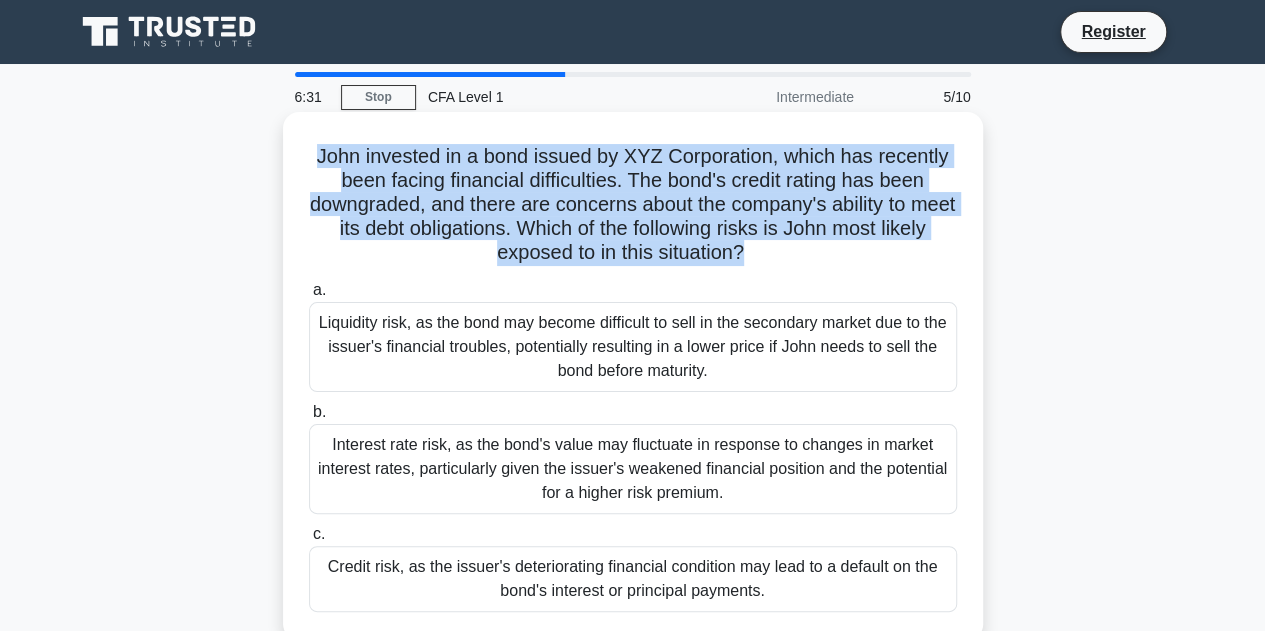 click on "John invested in a bond issued by XYZ Corporation, which has recently been facing financial difficulties. The bond's credit rating has been downgraded, and there are concerns about the company's ability to meet its debt obligations. Which of the following risks is John most likely exposed to in this situation?
.spinner_0XTQ{transform-origin:center;animation:spinner_y6GP .75s linear infinite}@keyframes spinner_y6GP{100%{transform:rotate(360deg)}}" at bounding box center (633, 205) 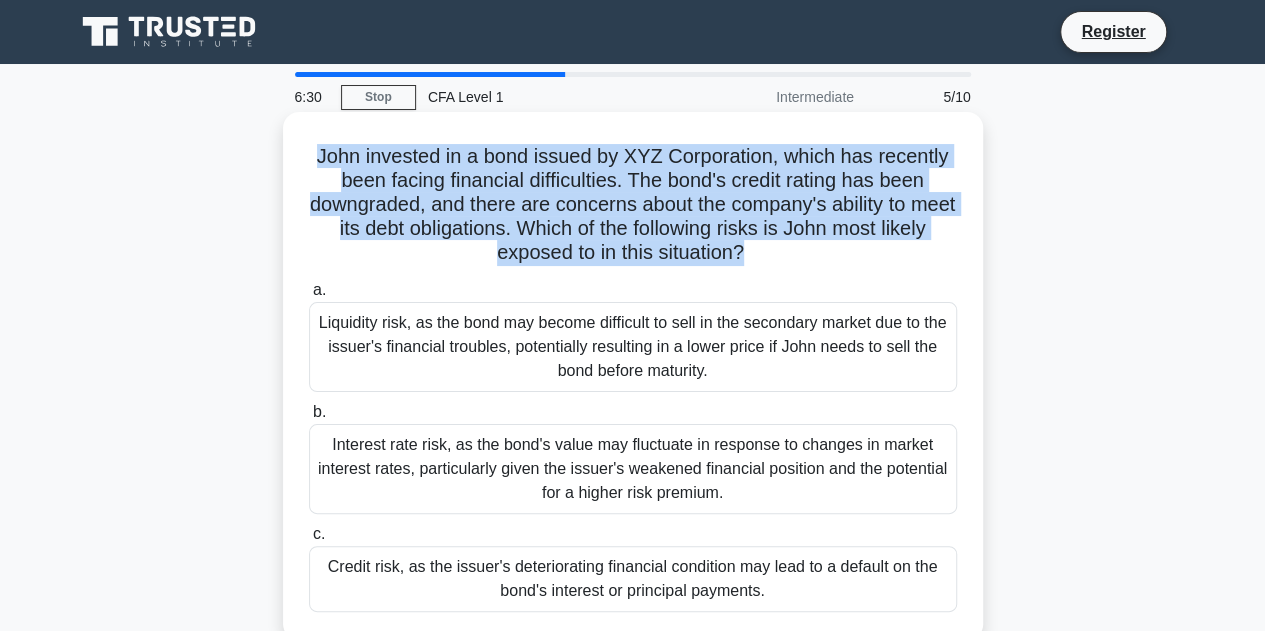 click on "John invested in a bond issued by XYZ Corporation, which has recently been facing financial difficulties. The bond's credit rating has been downgraded, and there are concerns about the company's ability to meet its debt obligations. Which of the following risks is John most likely exposed to in this situation?
.spinner_0XTQ{transform-origin:center;animation:spinner_y6GP .75s linear infinite}@keyframes spinner_y6GP{100%{transform:rotate(360deg)}}" at bounding box center (633, 205) 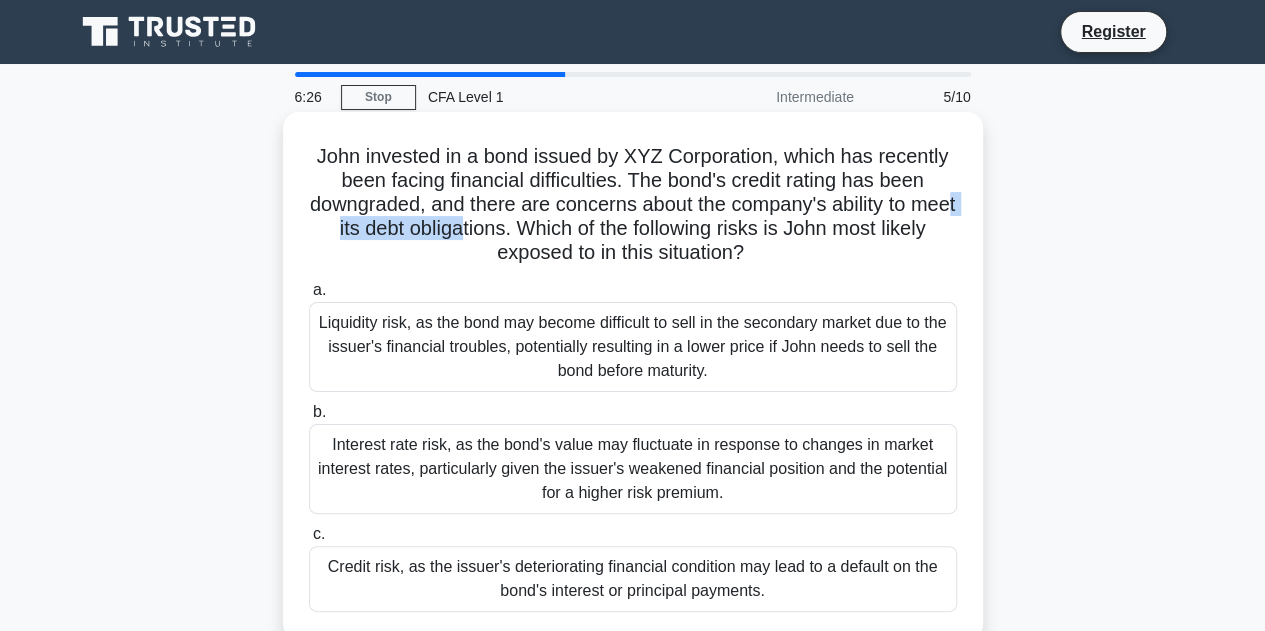 drag, startPoint x: 364, startPoint y: 225, endPoint x: 510, endPoint y: 227, distance: 146.0137 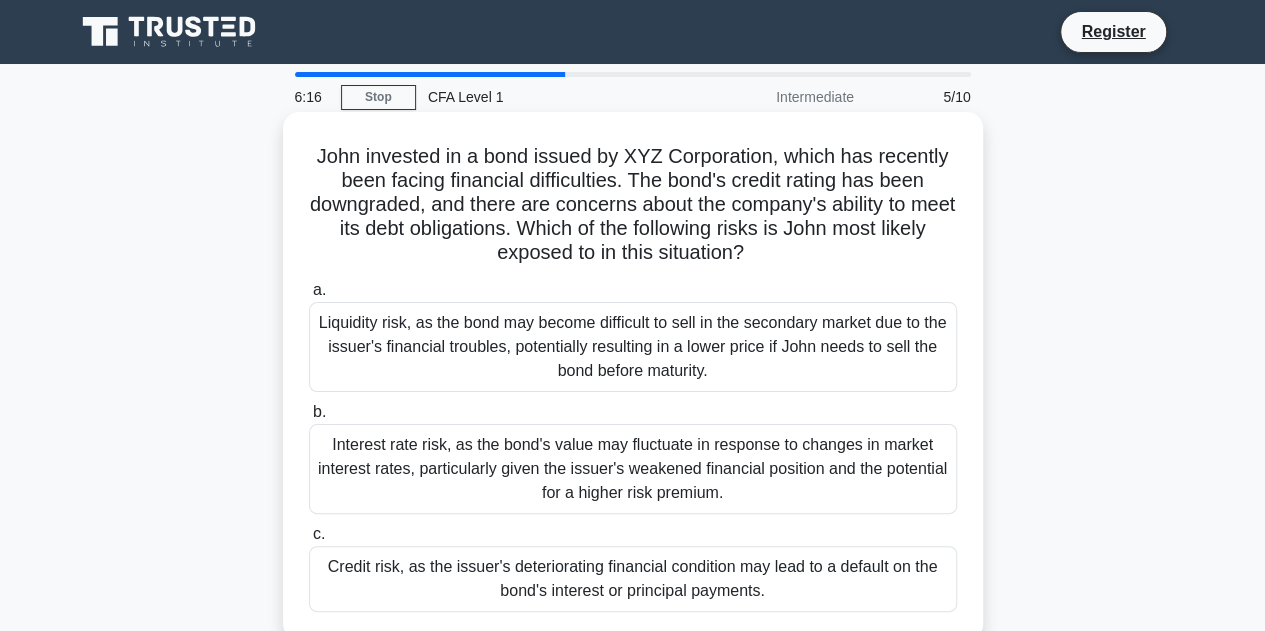 click on "Credit risk, as the issuer's deteriorating financial condition may lead to a default on the bond's interest or principal payments." at bounding box center (633, 579) 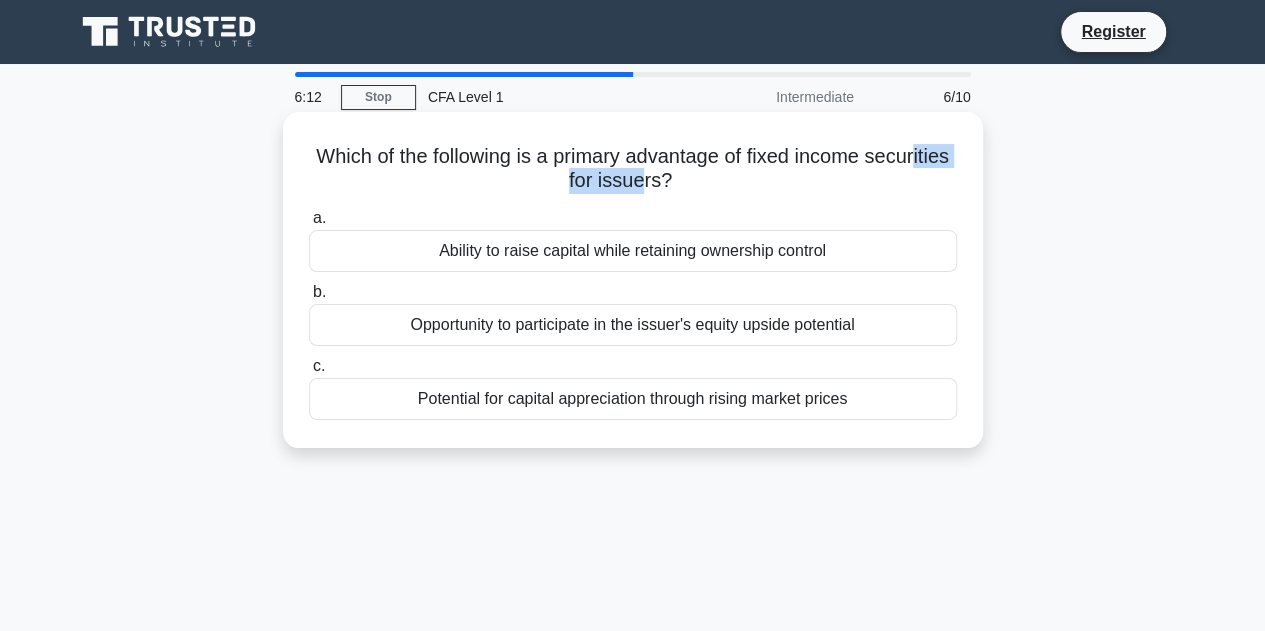 drag, startPoint x: 570, startPoint y: 178, endPoint x: 692, endPoint y: 177, distance: 122.0041 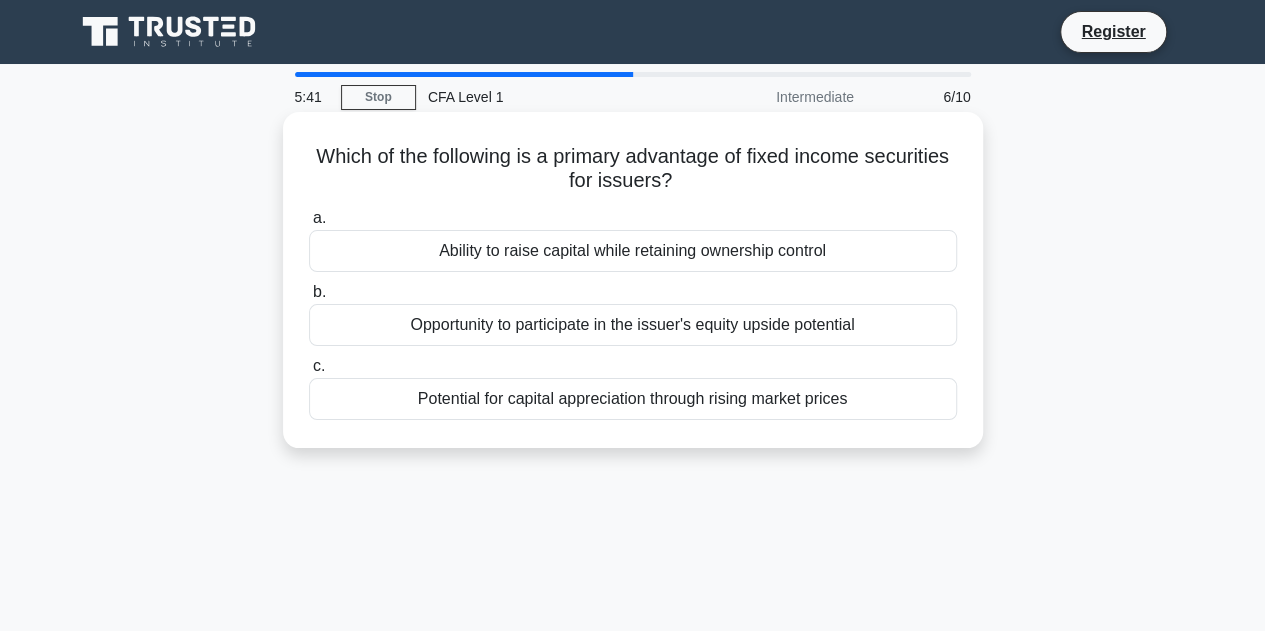 click on "Ability to raise capital while retaining ownership control" at bounding box center (633, 251) 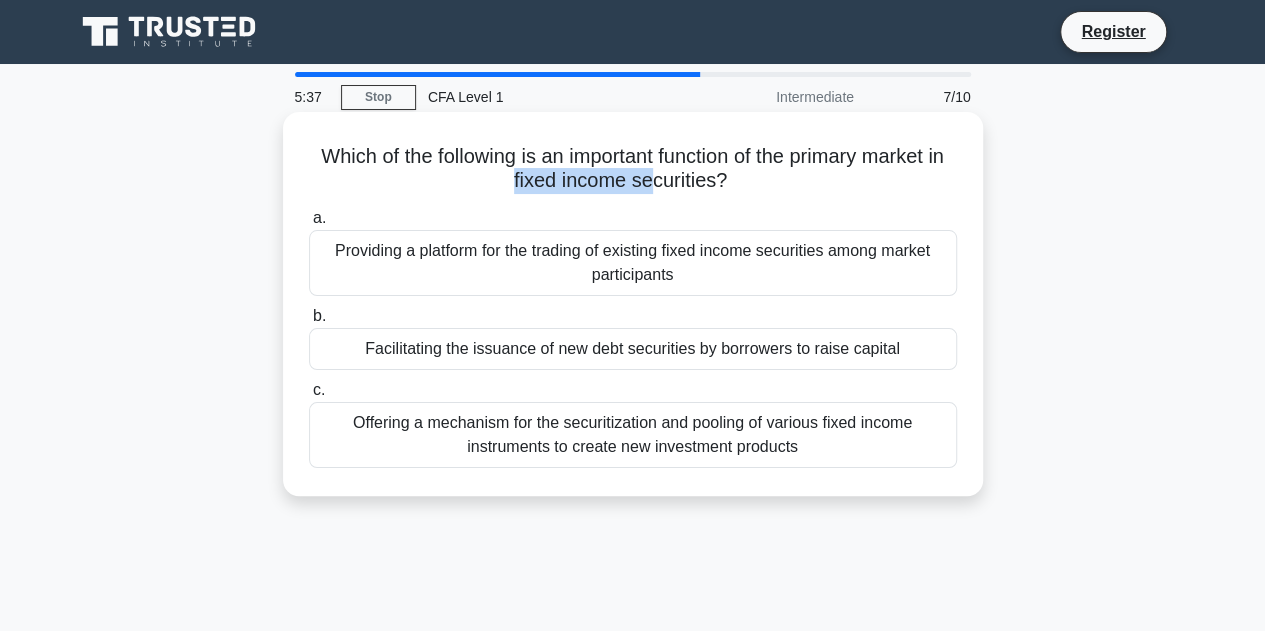 drag, startPoint x: 519, startPoint y: 185, endPoint x: 658, endPoint y: 183, distance: 139.01439 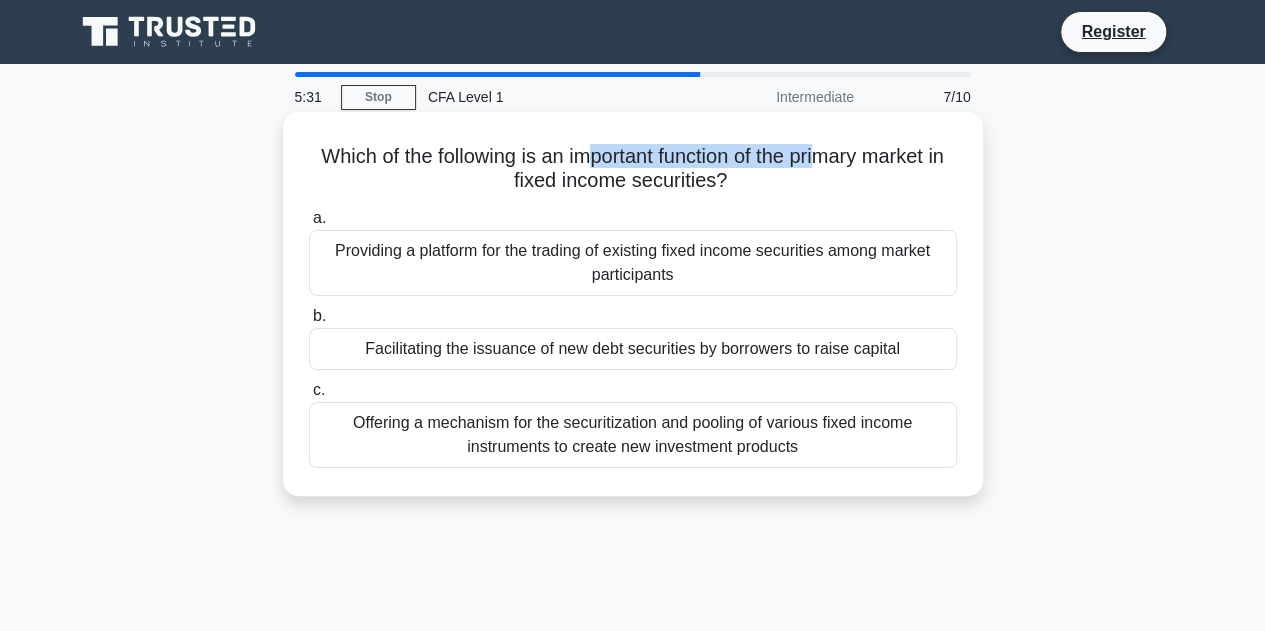 drag, startPoint x: 600, startPoint y: 155, endPoint x: 830, endPoint y: 162, distance: 230.10649 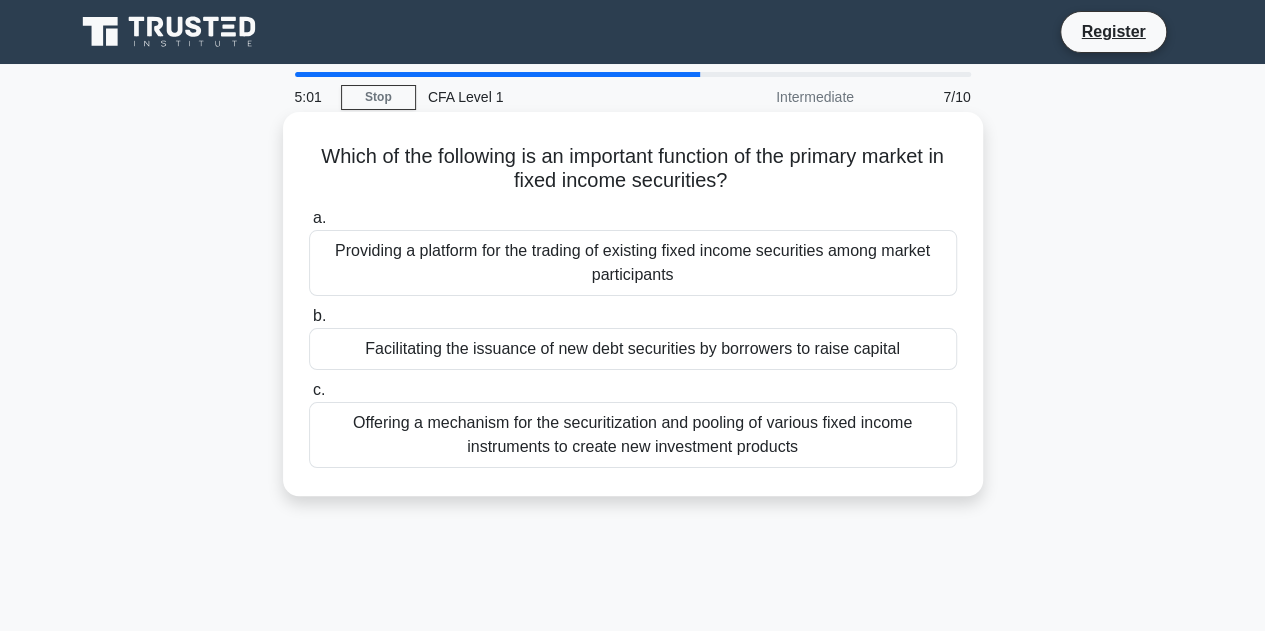 click on "Facilitating the issuance of new debt securities by borrowers to raise capital" at bounding box center (633, 349) 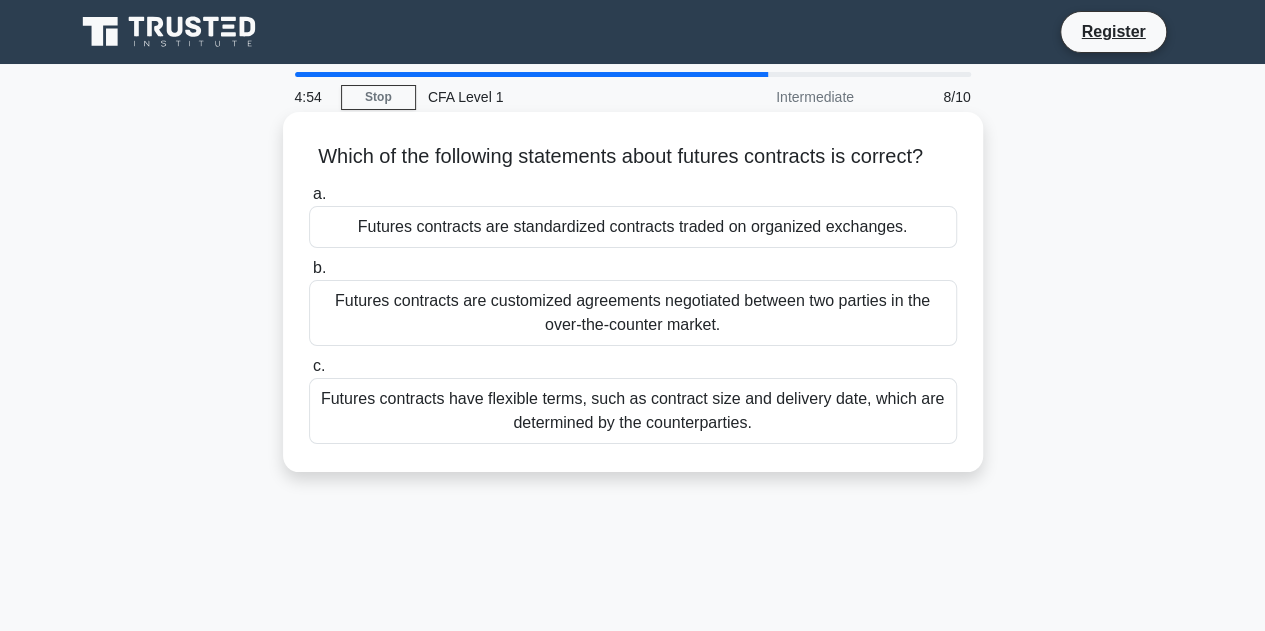 click on "Which of the following statements about futures contracts is correct?
.spinner_0XTQ{transform-origin:center;animation:spinner_y6GP .75s linear infinite}@keyframes spinner_y6GP{100%{transform:rotate(360deg)}}" at bounding box center (633, 157) 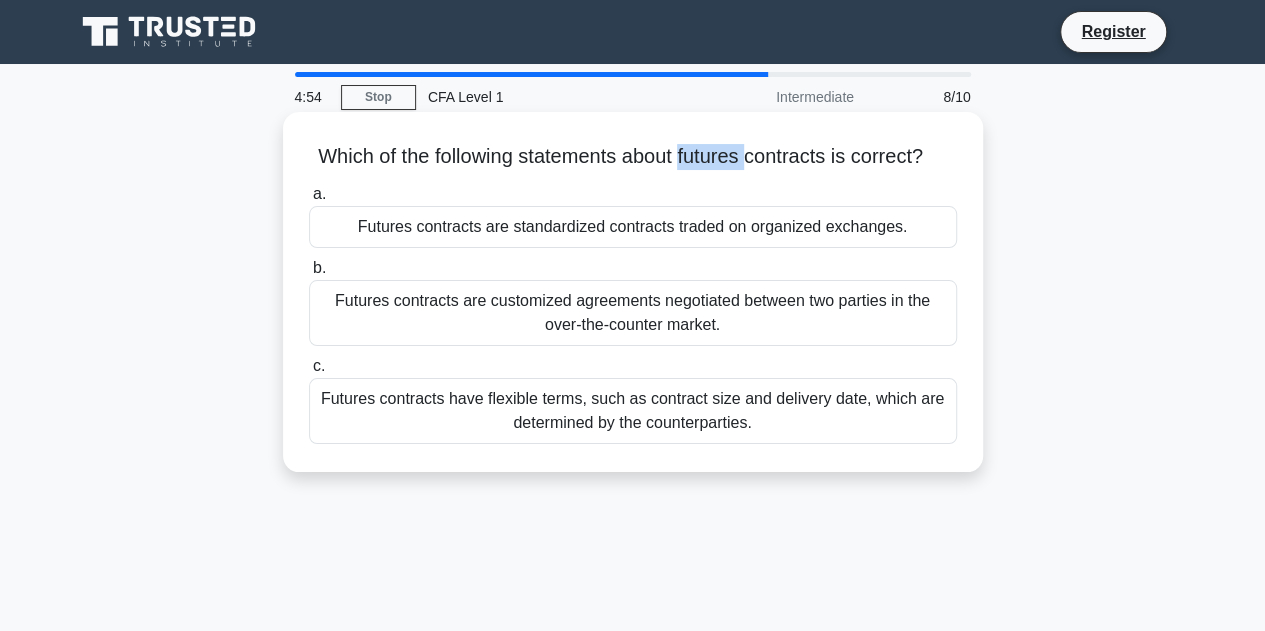 click on "Which of the following statements about futures contracts is correct?
.spinner_0XTQ{transform-origin:center;animation:spinner_y6GP .75s linear infinite}@keyframes spinner_y6GP{100%{transform:rotate(360deg)}}" at bounding box center [633, 157] 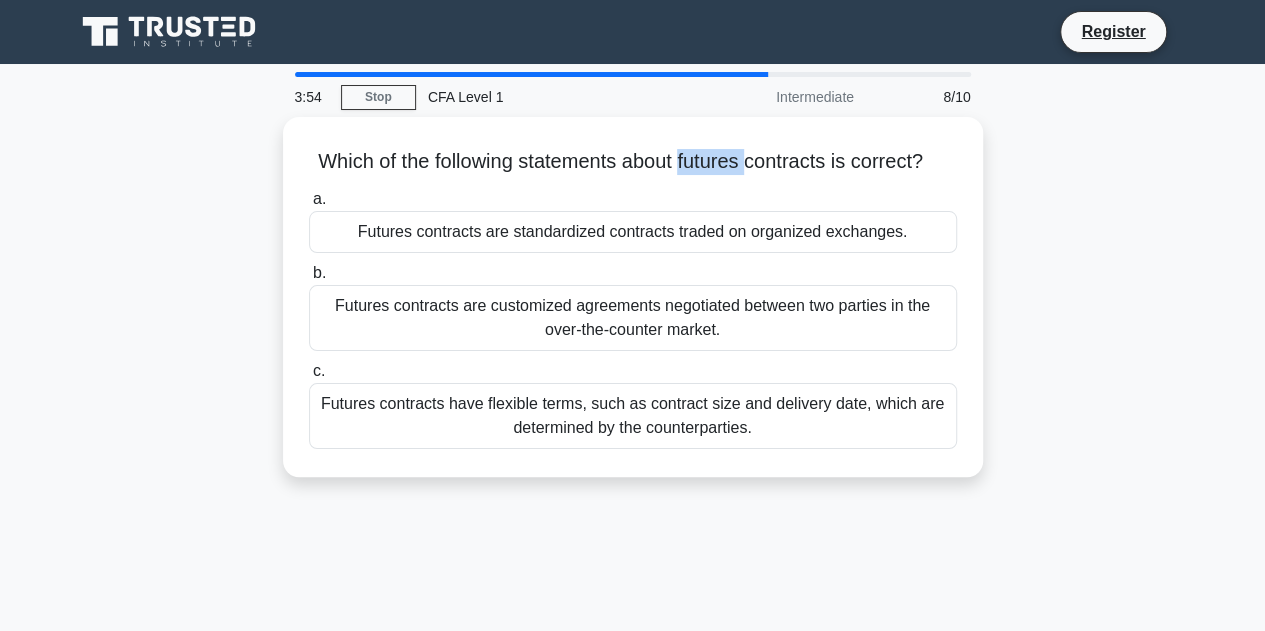 click on "Which of the following statements about futures contracts is correct?
.spinner_0XTQ{transform-origin:center;animation:spinner_y6GP .75s linear infinite}@keyframes spinner_y6GP{100%{transform:rotate(360deg)}}
a.
Futures contracts are standardized contracts traded on organized exchanges.
b. c." at bounding box center [633, 309] 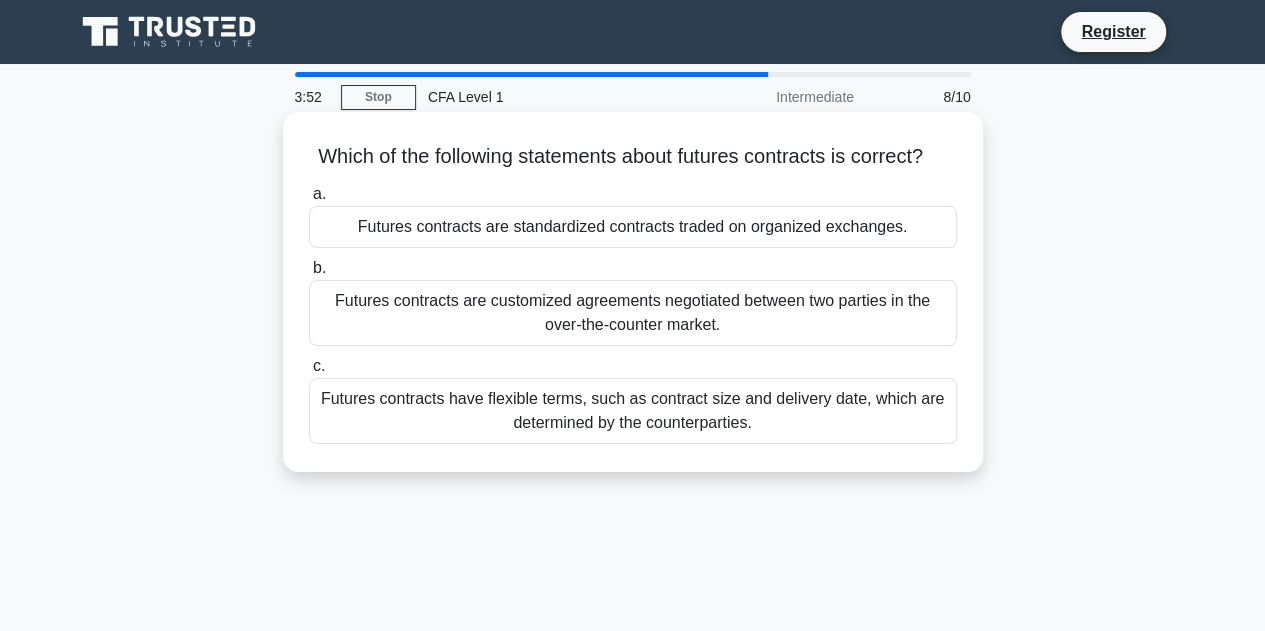 click on "Futures contracts are standardized contracts traded on organized exchanges." at bounding box center [633, 227] 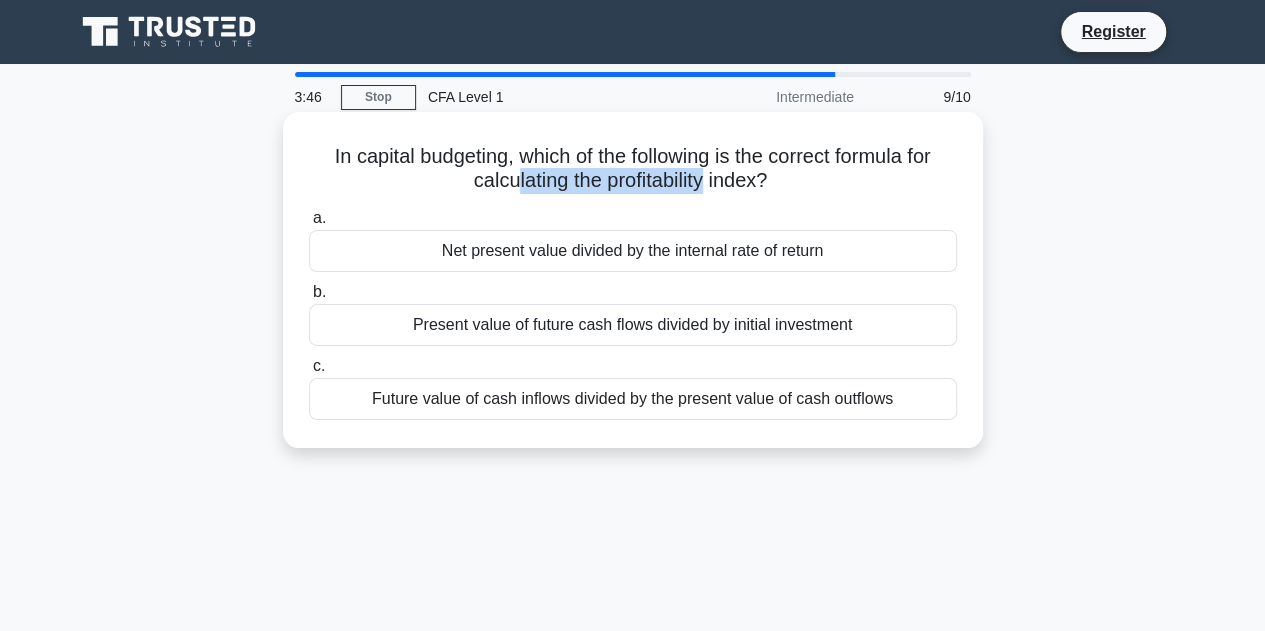 drag, startPoint x: 508, startPoint y: 195, endPoint x: 706, endPoint y: 185, distance: 198.25237 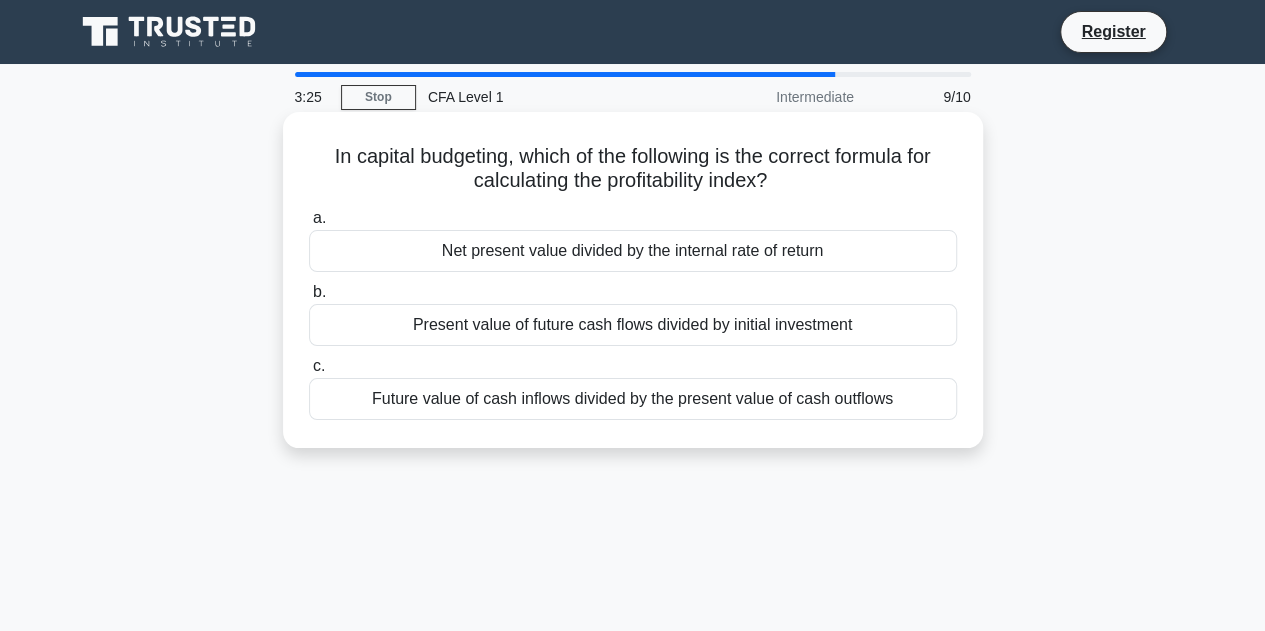 click on "Future value of cash inflows divided by the present value of cash outflows" at bounding box center [633, 399] 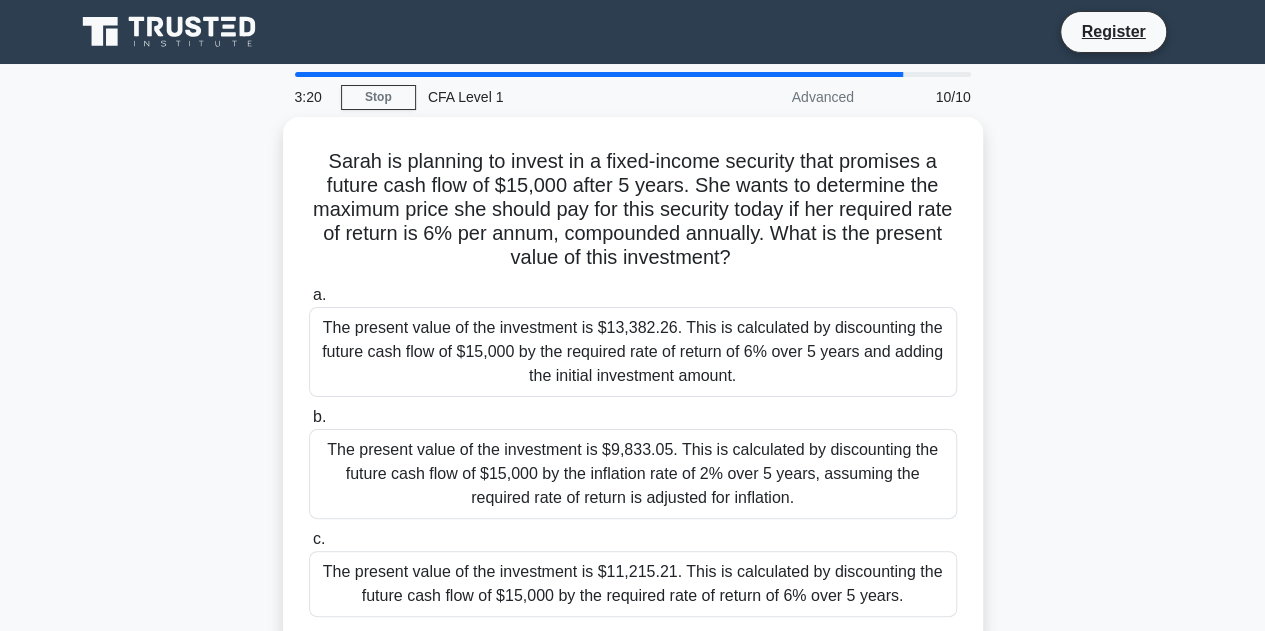 click on "Advanced" at bounding box center (778, 97) 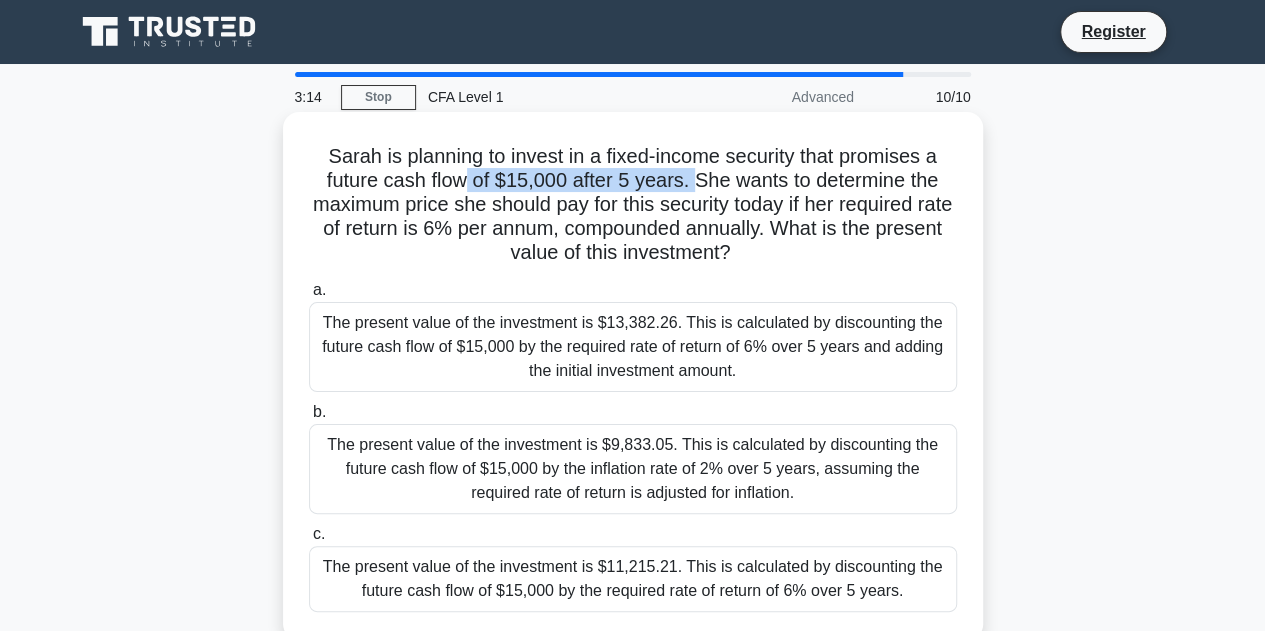 drag, startPoint x: 463, startPoint y: 180, endPoint x: 694, endPoint y: 182, distance: 231.00865 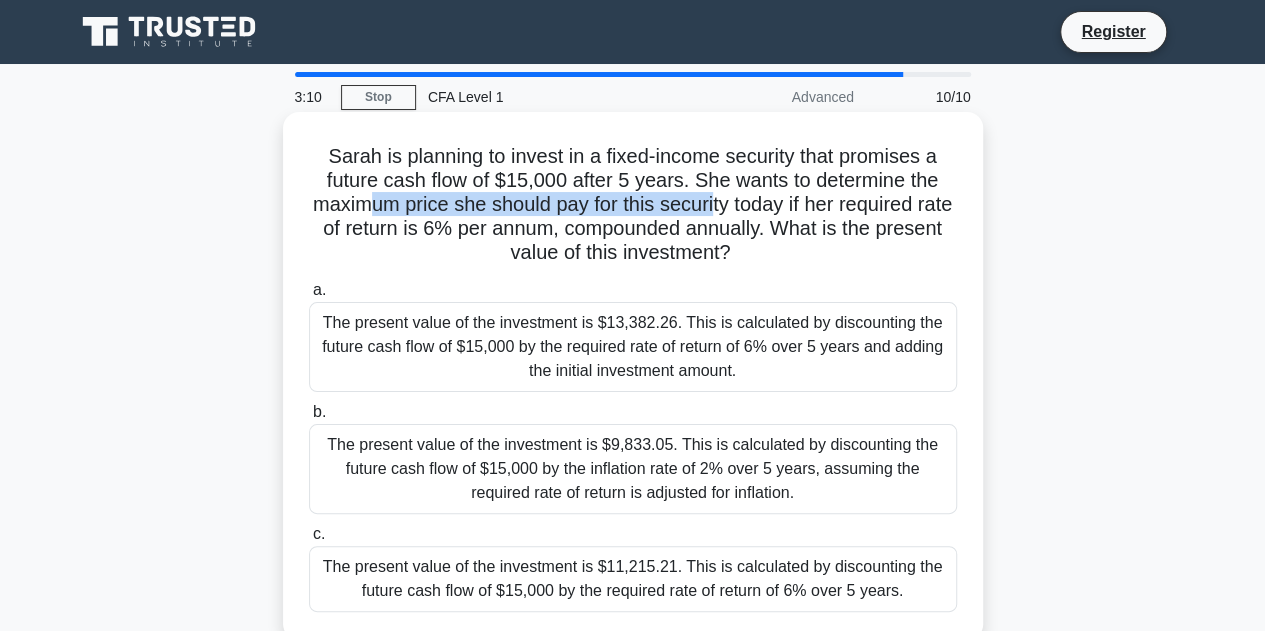 drag, startPoint x: 382, startPoint y: 201, endPoint x: 733, endPoint y: 201, distance: 351 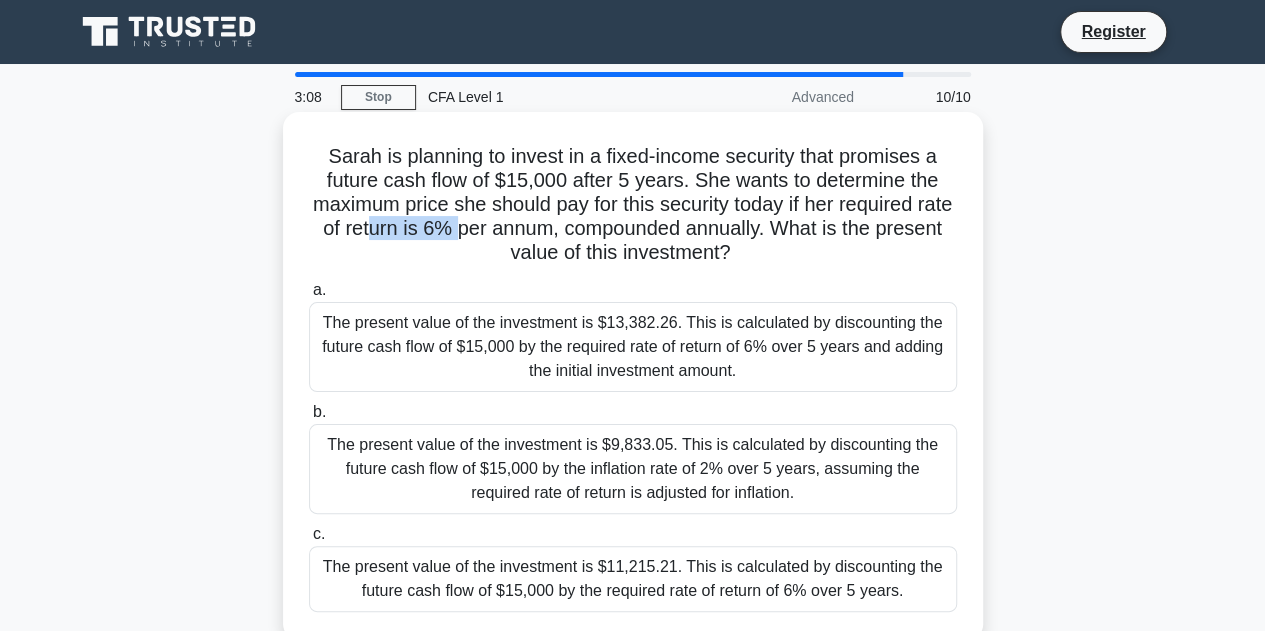 drag, startPoint x: 422, startPoint y: 237, endPoint x: 514, endPoint y: 235, distance: 92.021736 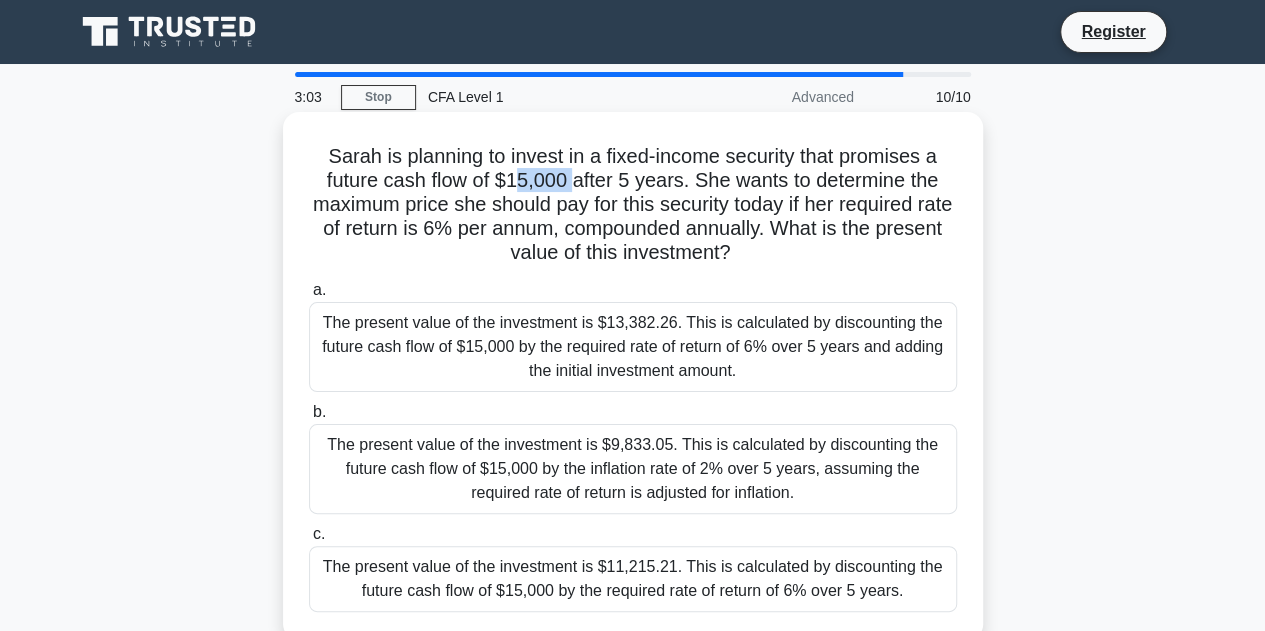drag, startPoint x: 514, startPoint y: 176, endPoint x: 570, endPoint y: 177, distance: 56.008926 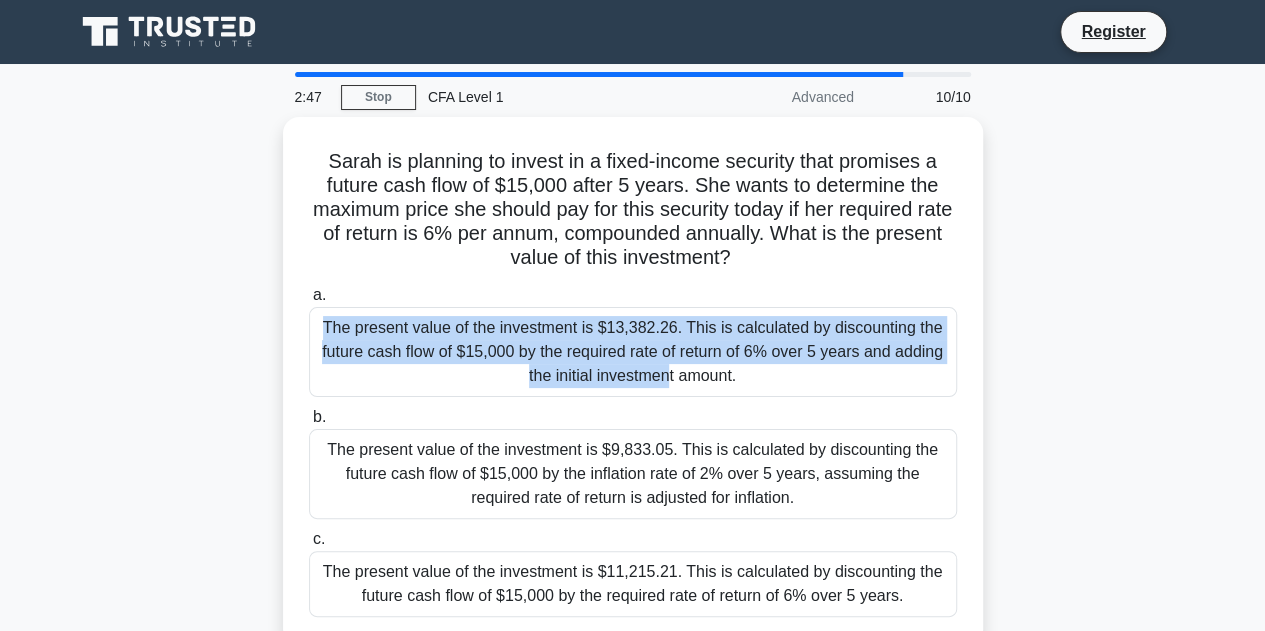 drag, startPoint x: 1263, startPoint y: 283, endPoint x: 1266, endPoint y: 313, distance: 30.149628 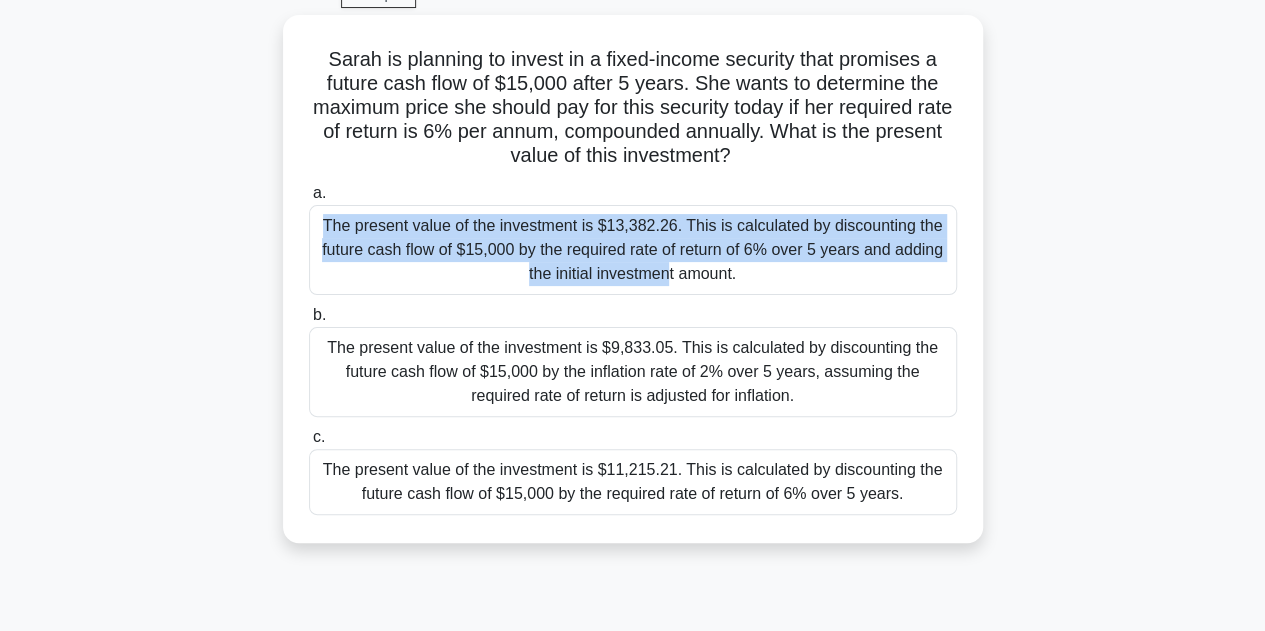scroll, scrollTop: 103, scrollLeft: 0, axis: vertical 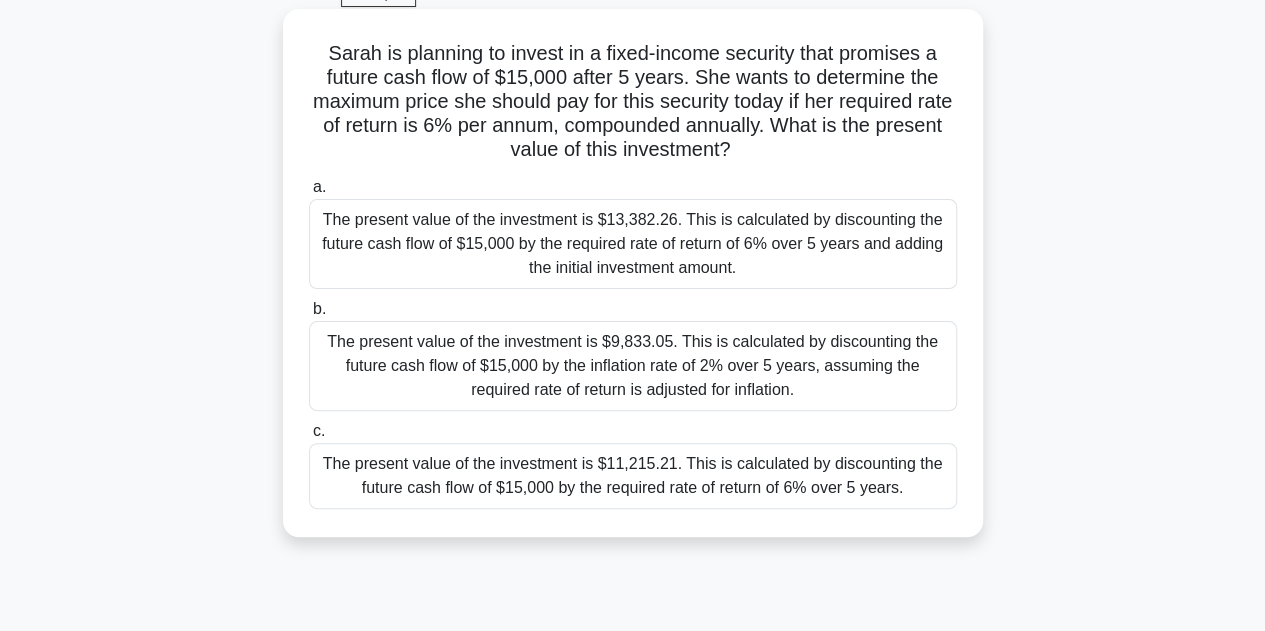 click on "The present value of the investment is $11,215.21. This is calculated by discounting the future cash flow of $15,000 by the required rate of return of 6% over 5 years." at bounding box center (633, 476) 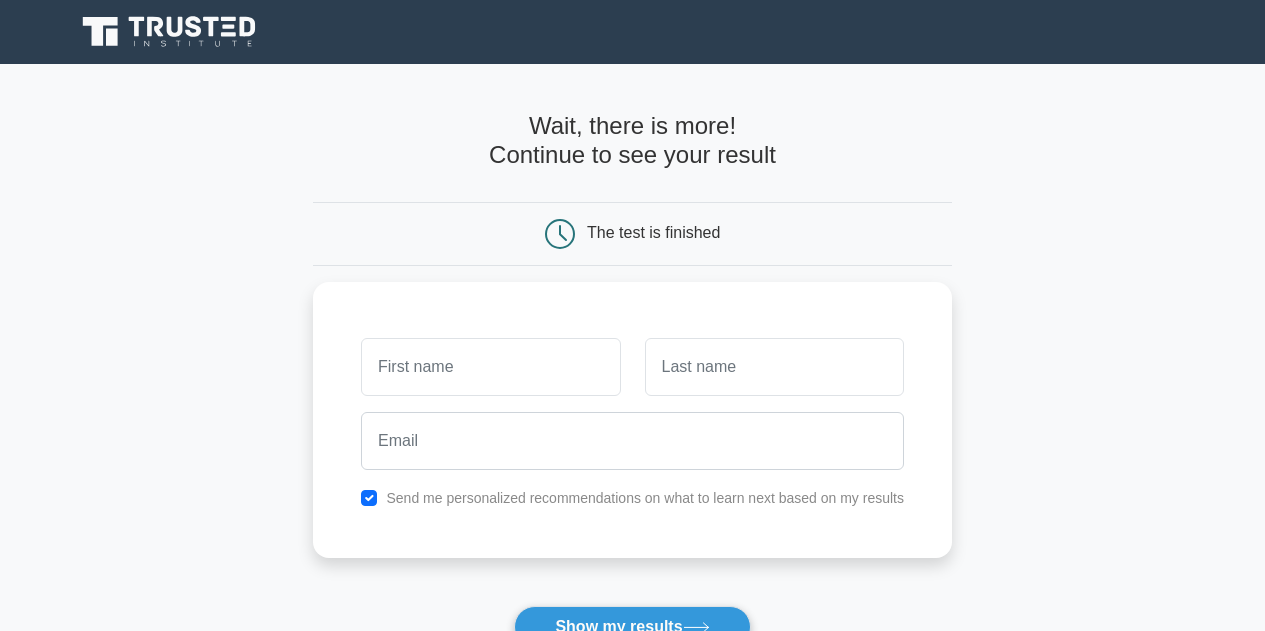 scroll, scrollTop: 0, scrollLeft: 0, axis: both 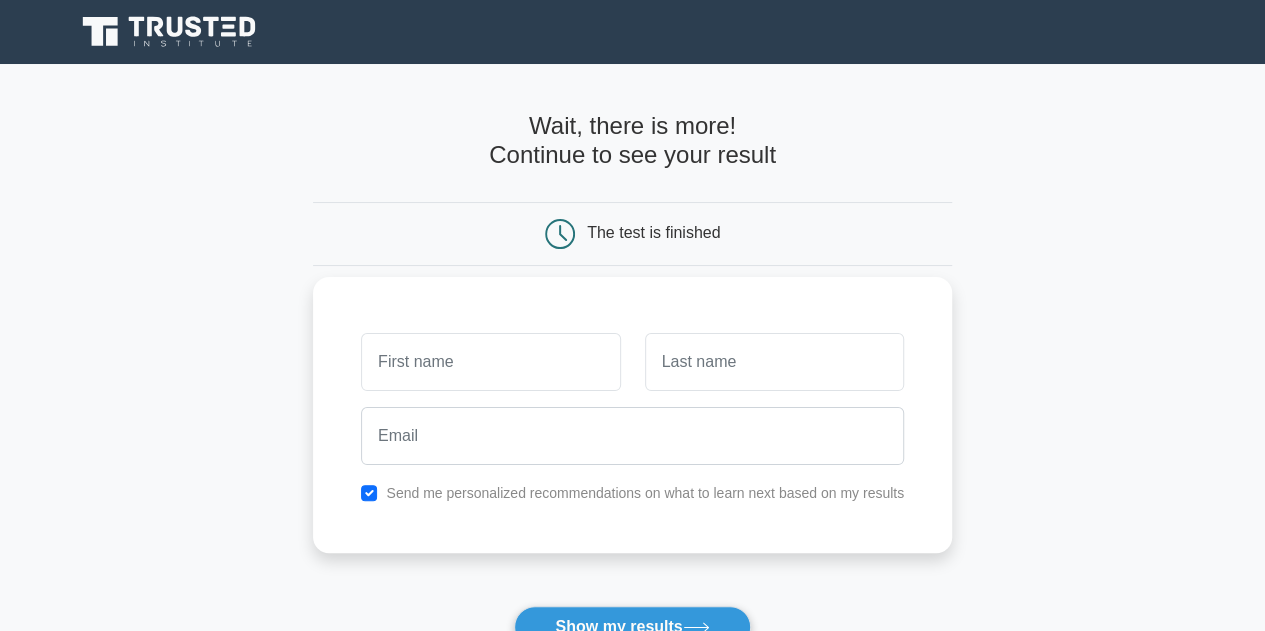 click at bounding box center [490, 362] 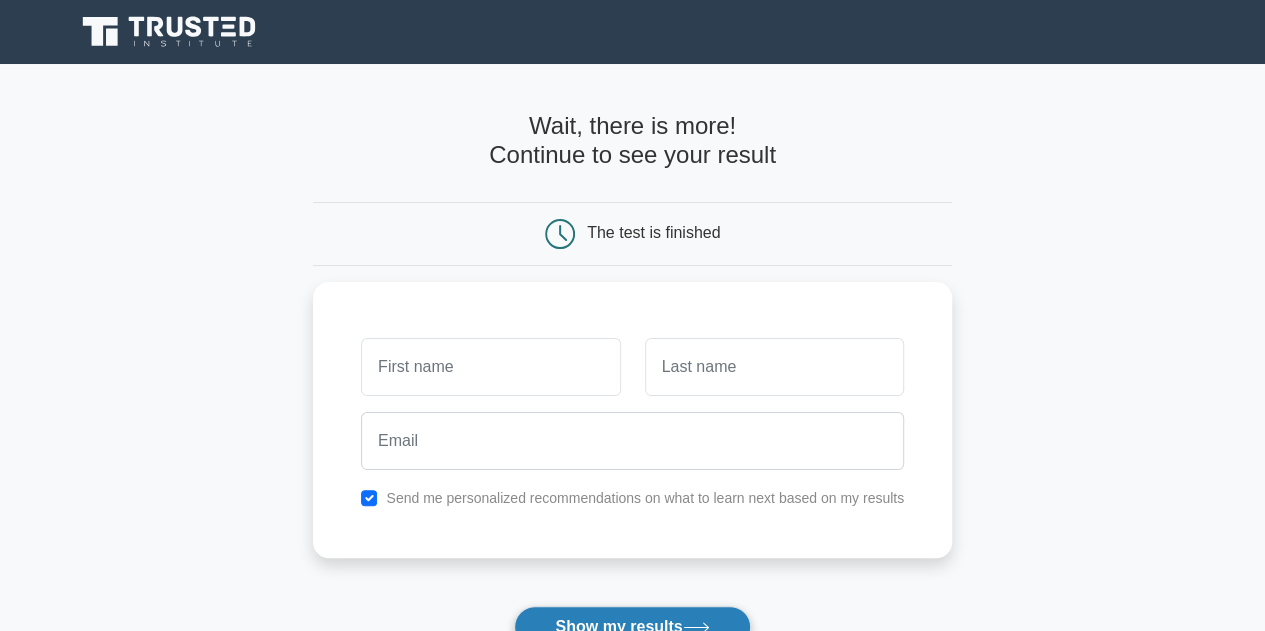 click on "Show my results" at bounding box center (632, 627) 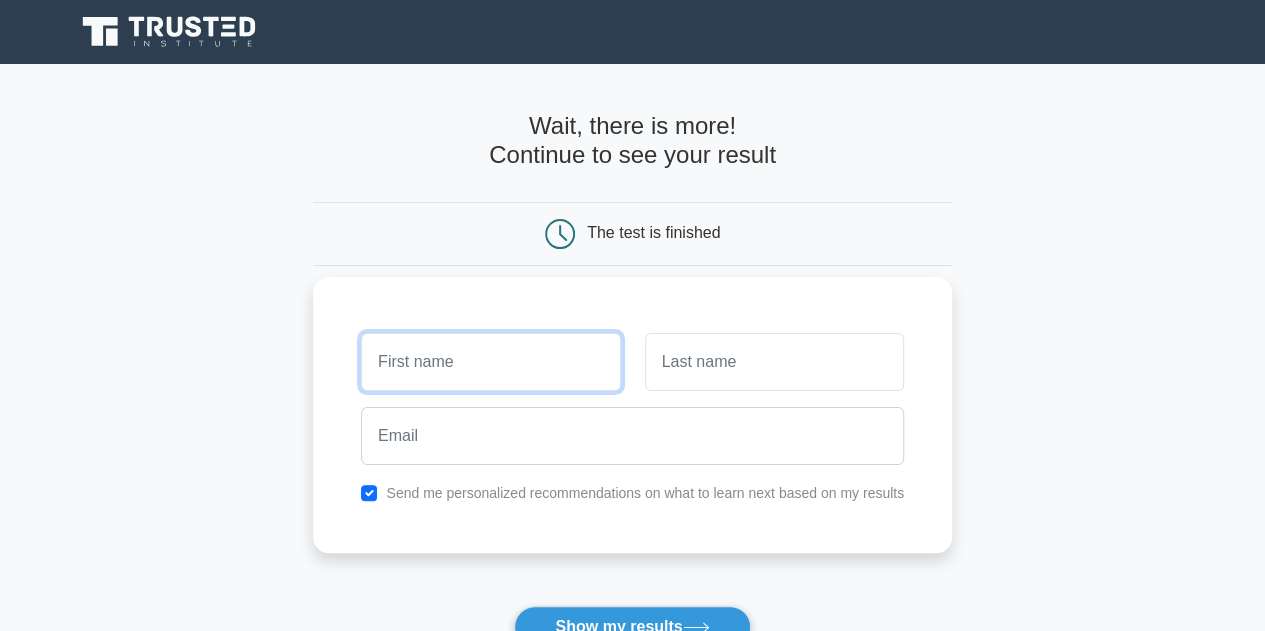 click at bounding box center (490, 362) 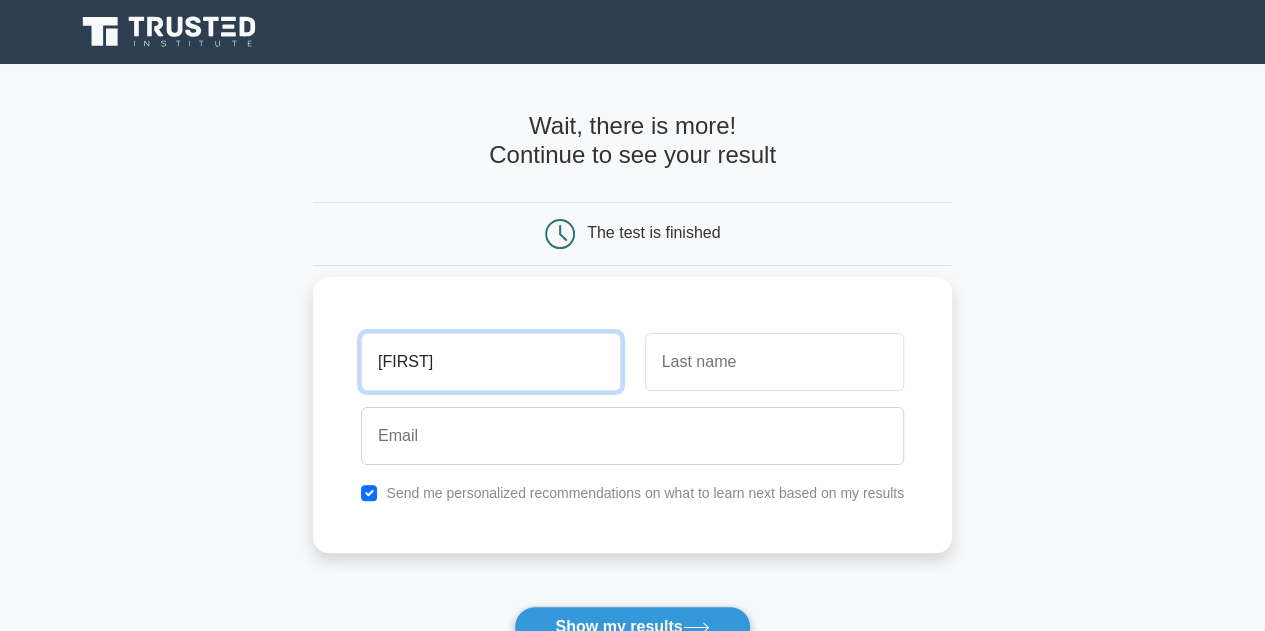 type on "[FIRST]" 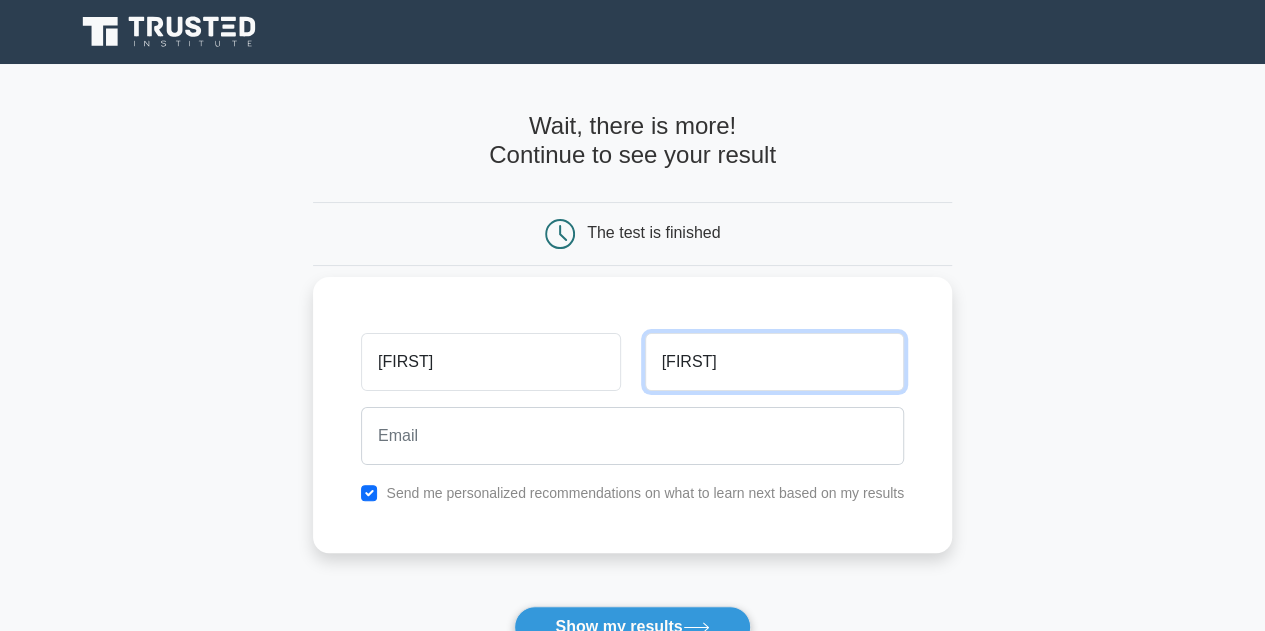 type on "[FIRST]" 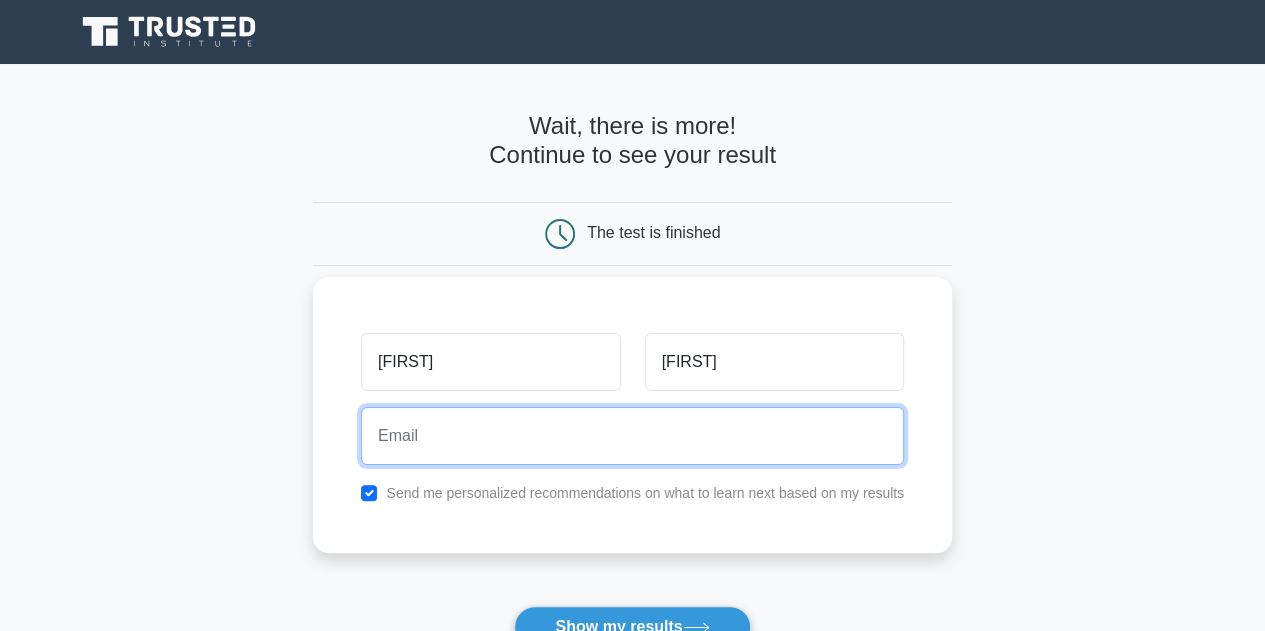 type on "a" 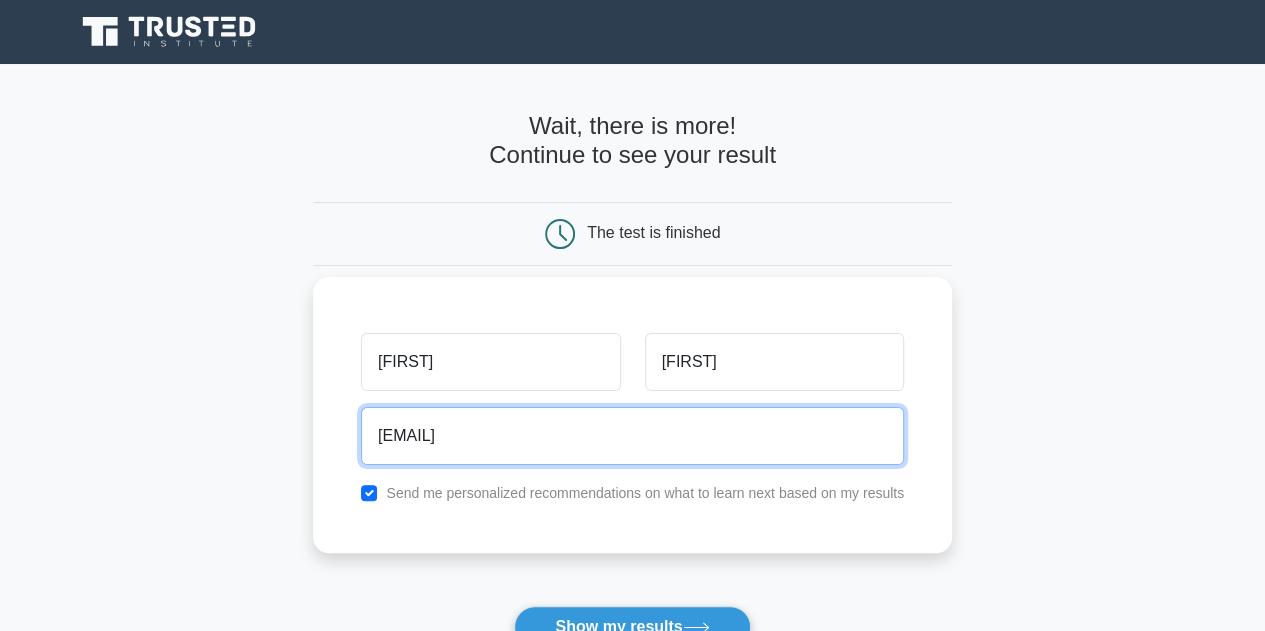 type on "[EMAIL]" 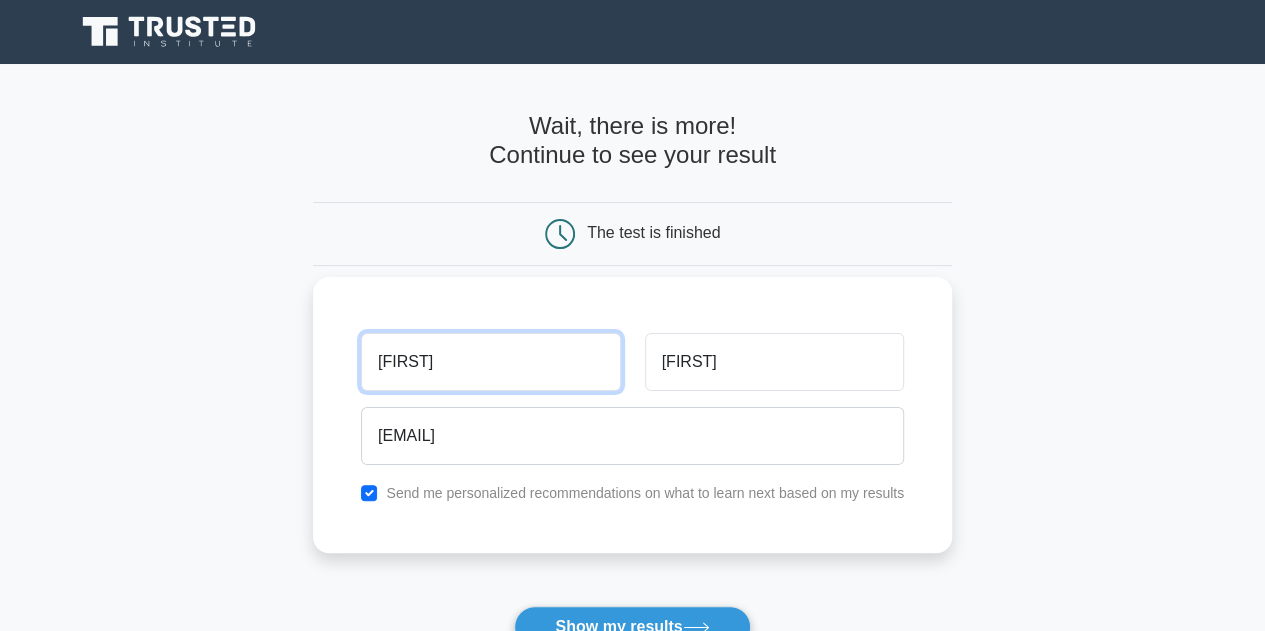 click on "[FIRST]" at bounding box center [490, 362] 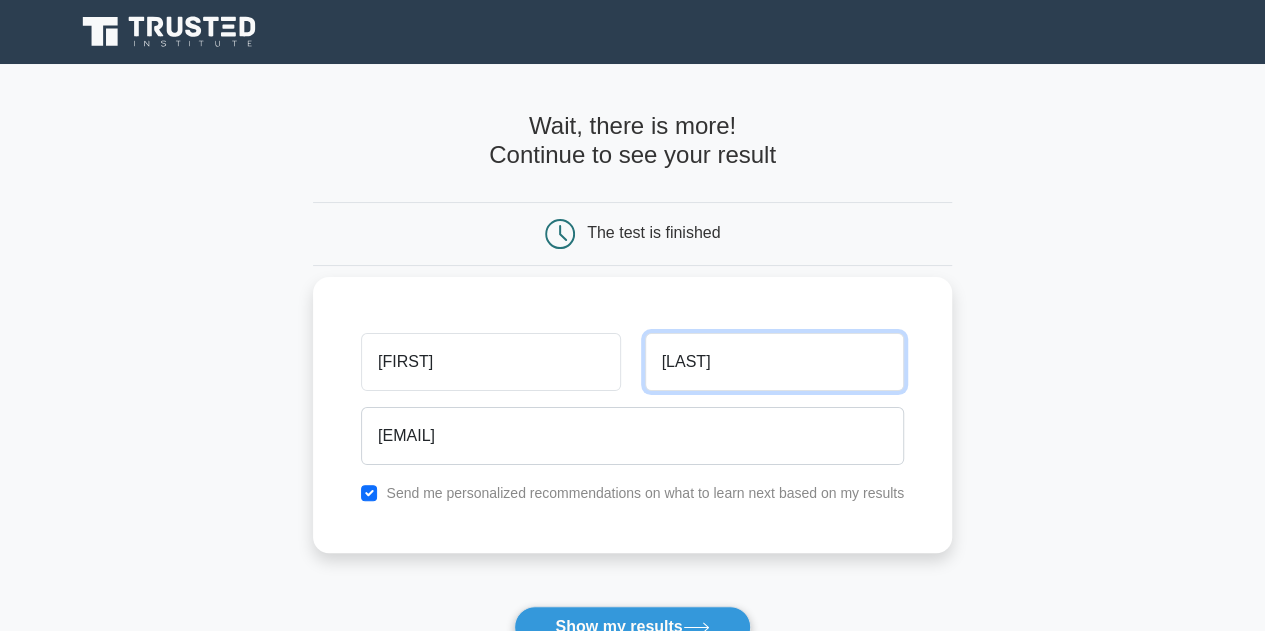 type on "[LAST]" 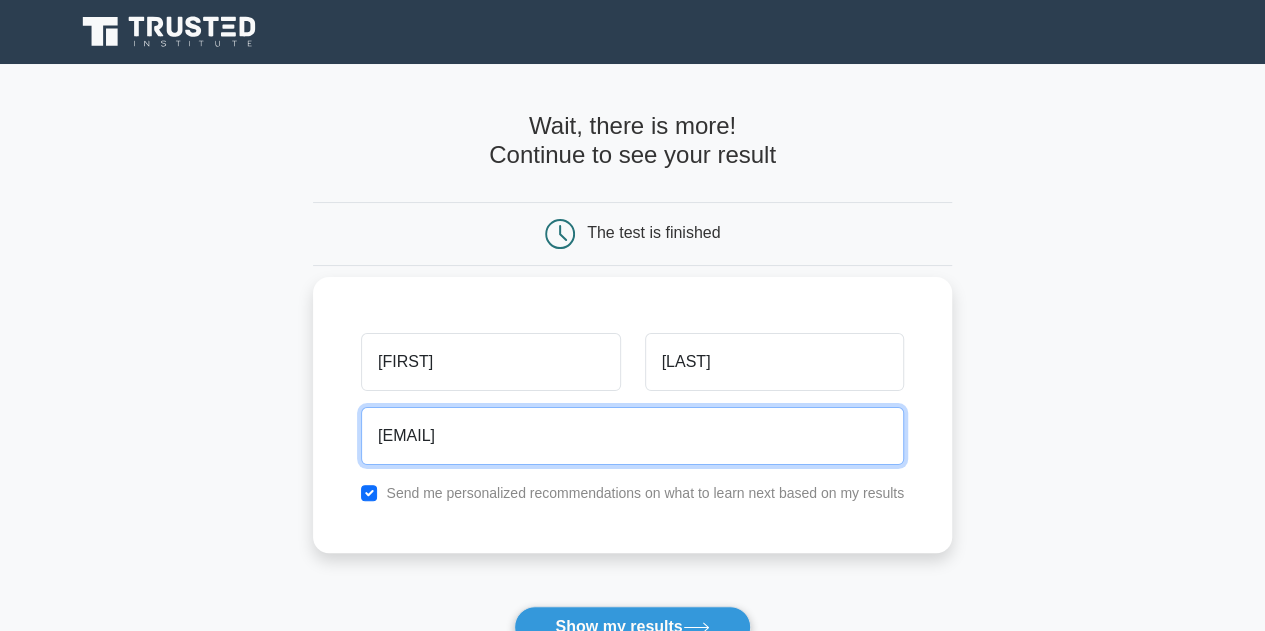 click on "[EMAIL]" at bounding box center (632, 436) 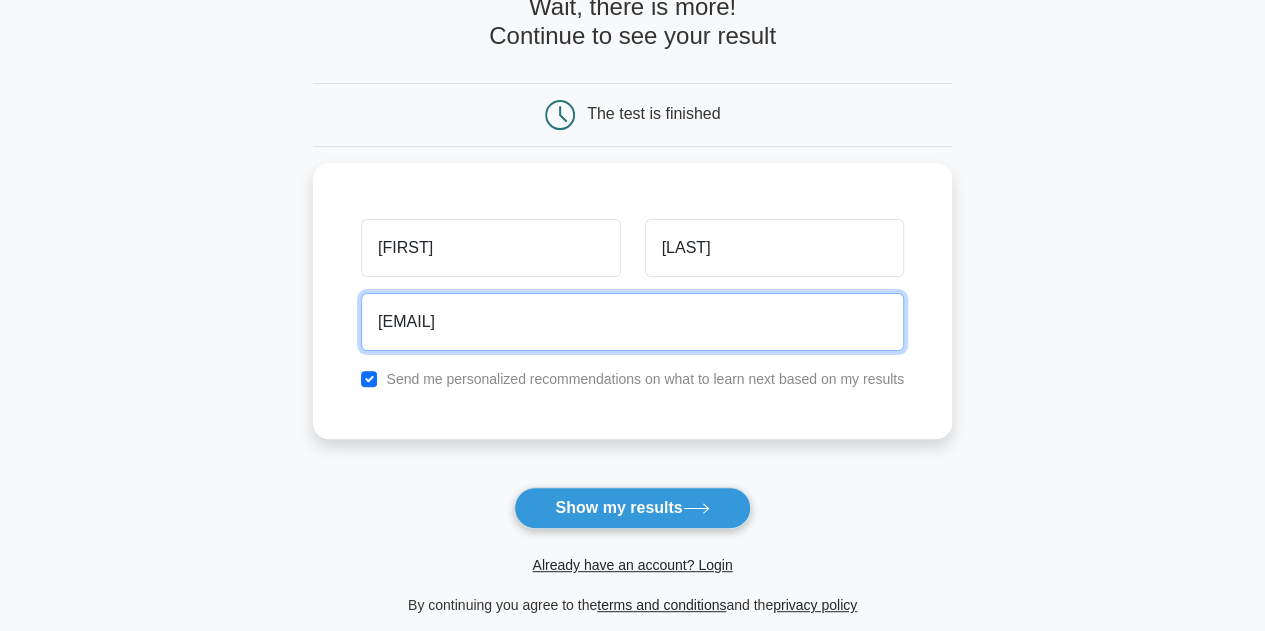 scroll, scrollTop: 122, scrollLeft: 0, axis: vertical 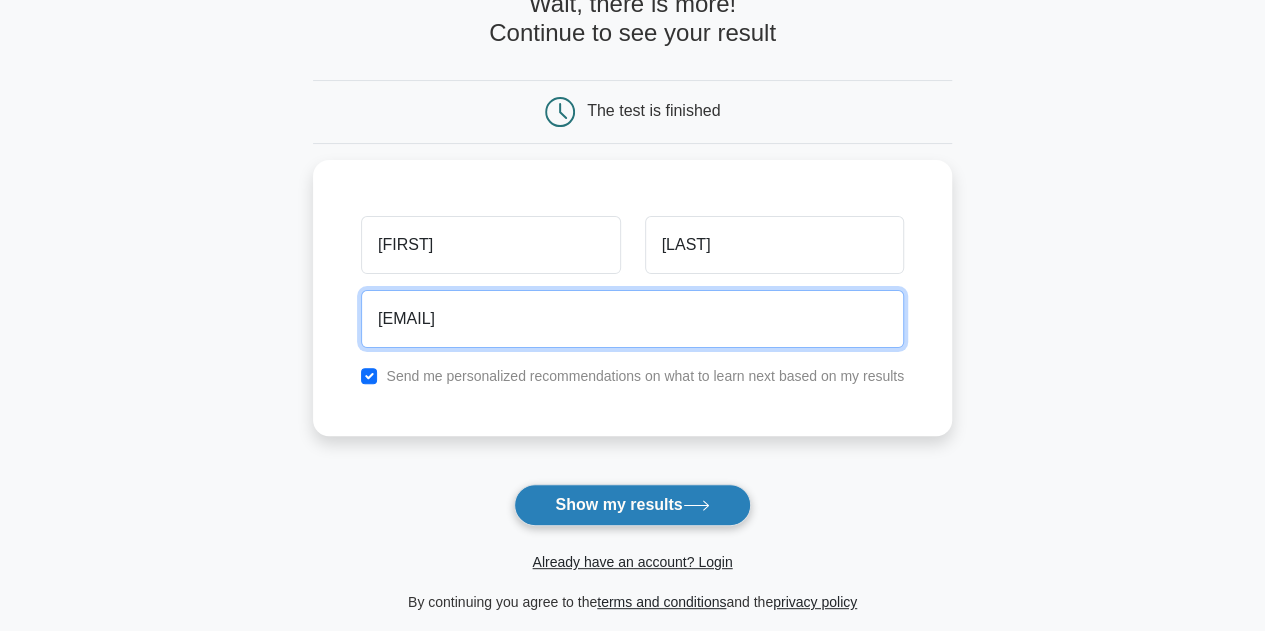 type on "[EMAIL]" 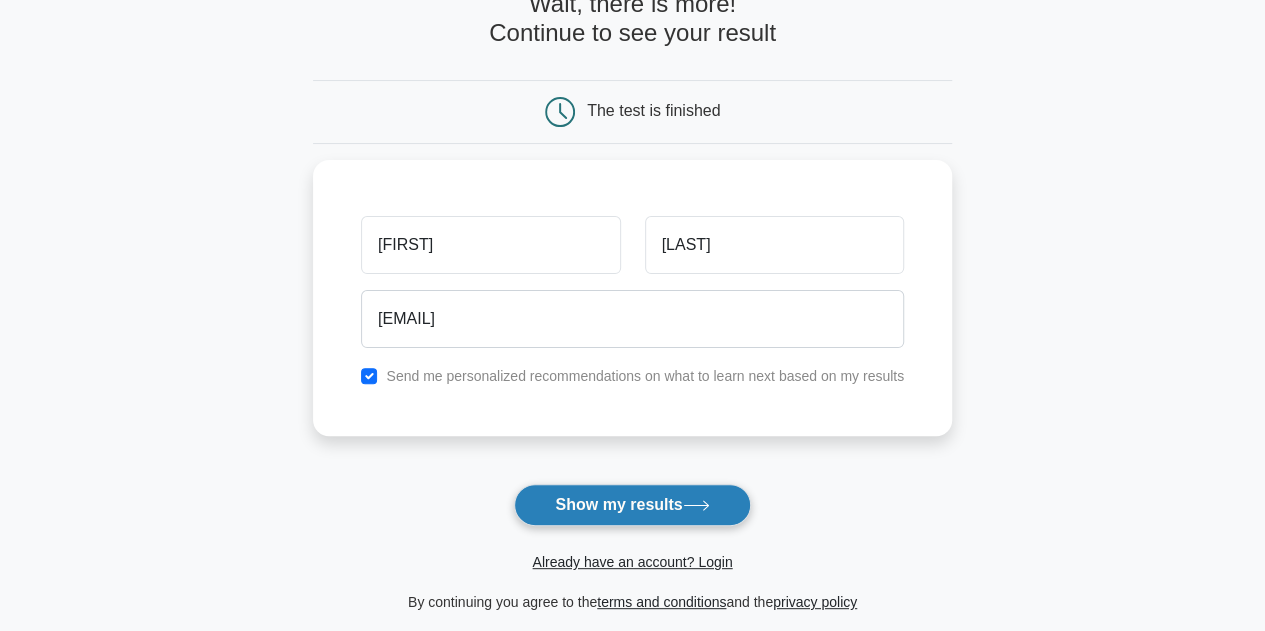 click on "Show my results" at bounding box center (632, 505) 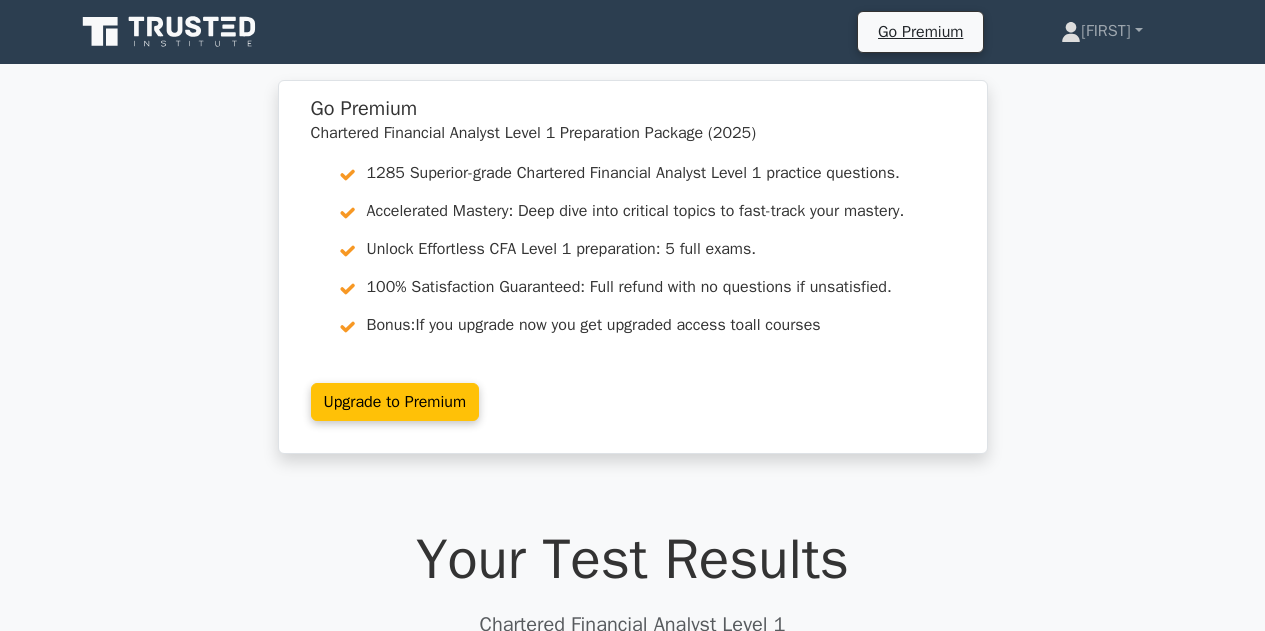 scroll, scrollTop: 0, scrollLeft: 0, axis: both 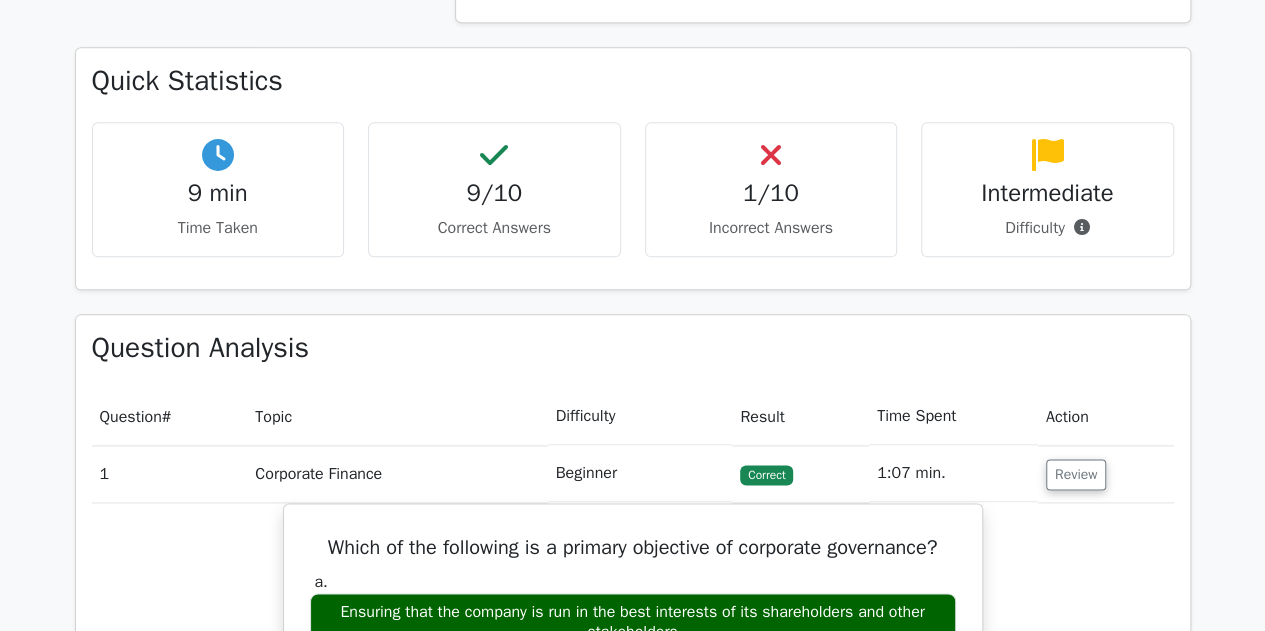 click on "Go Premium
Mashael" at bounding box center [632, 861] 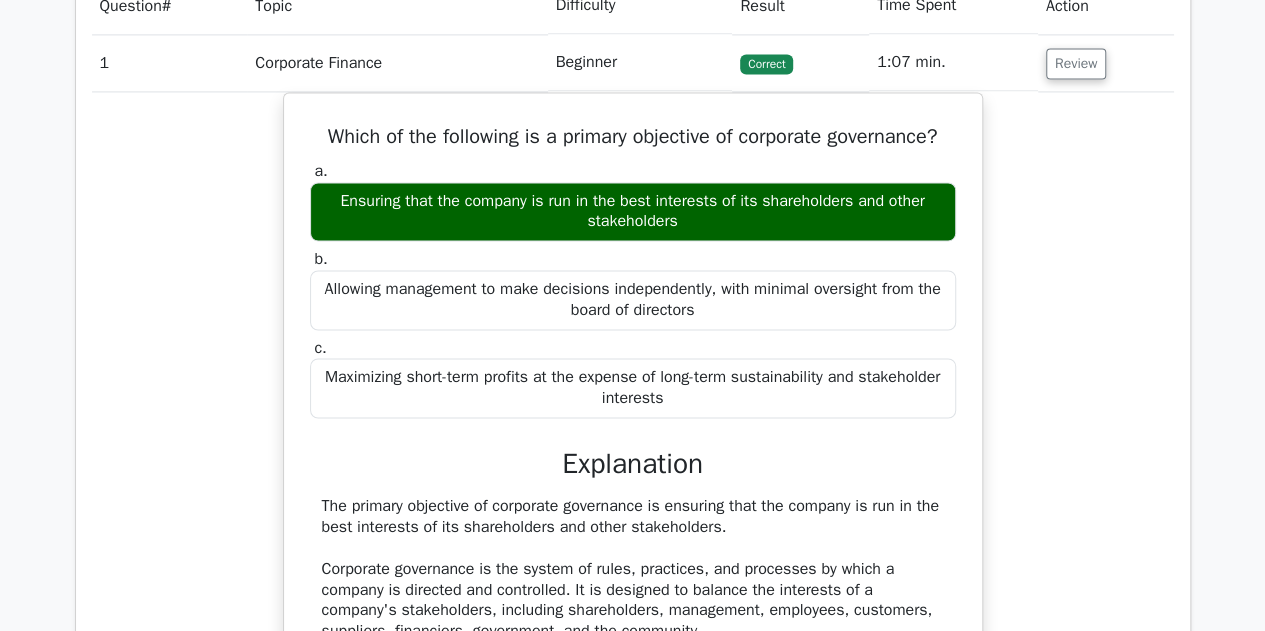 scroll, scrollTop: 1487, scrollLeft: 0, axis: vertical 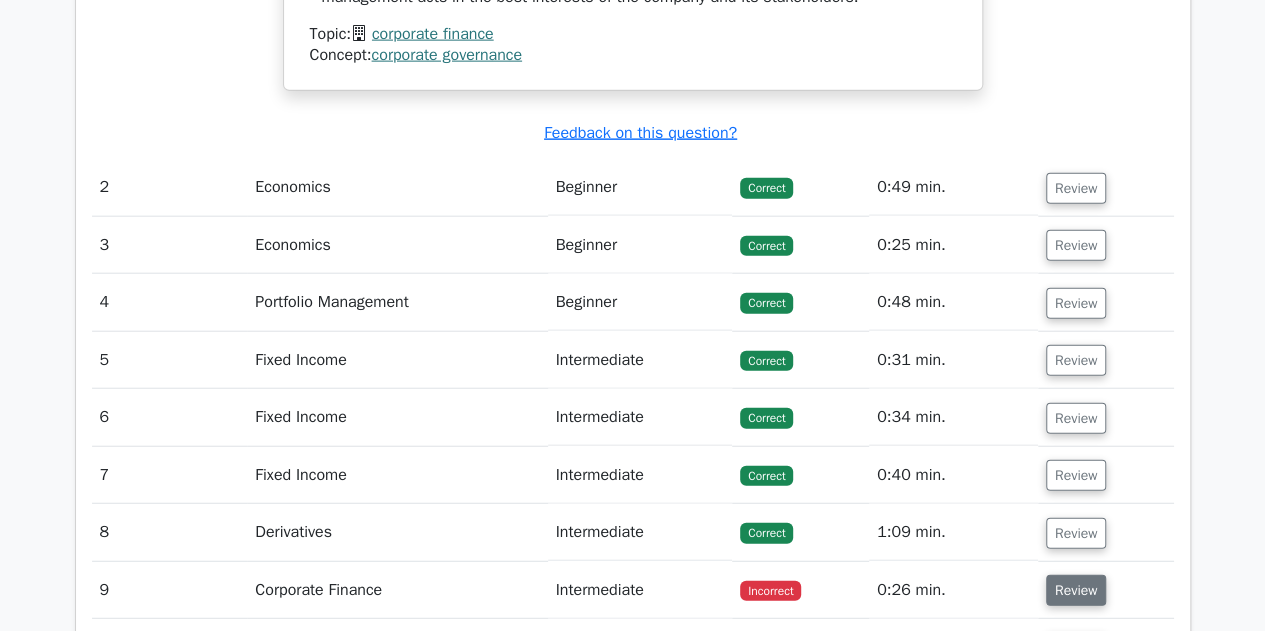 click on "Review" at bounding box center [1076, 590] 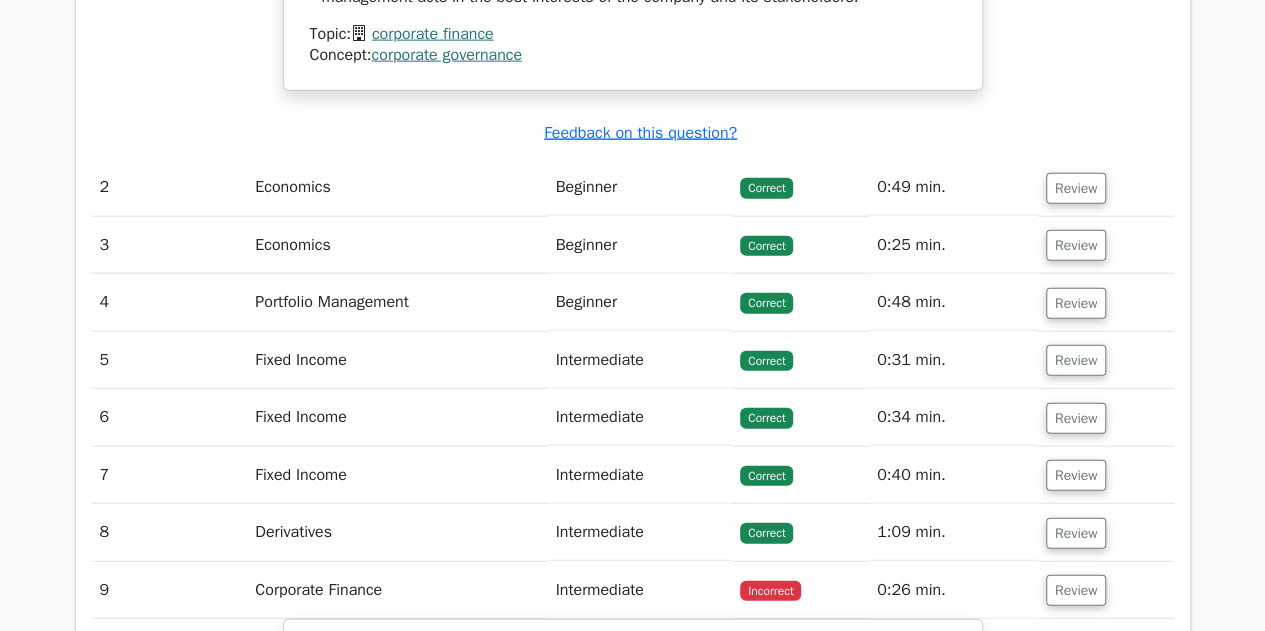 type 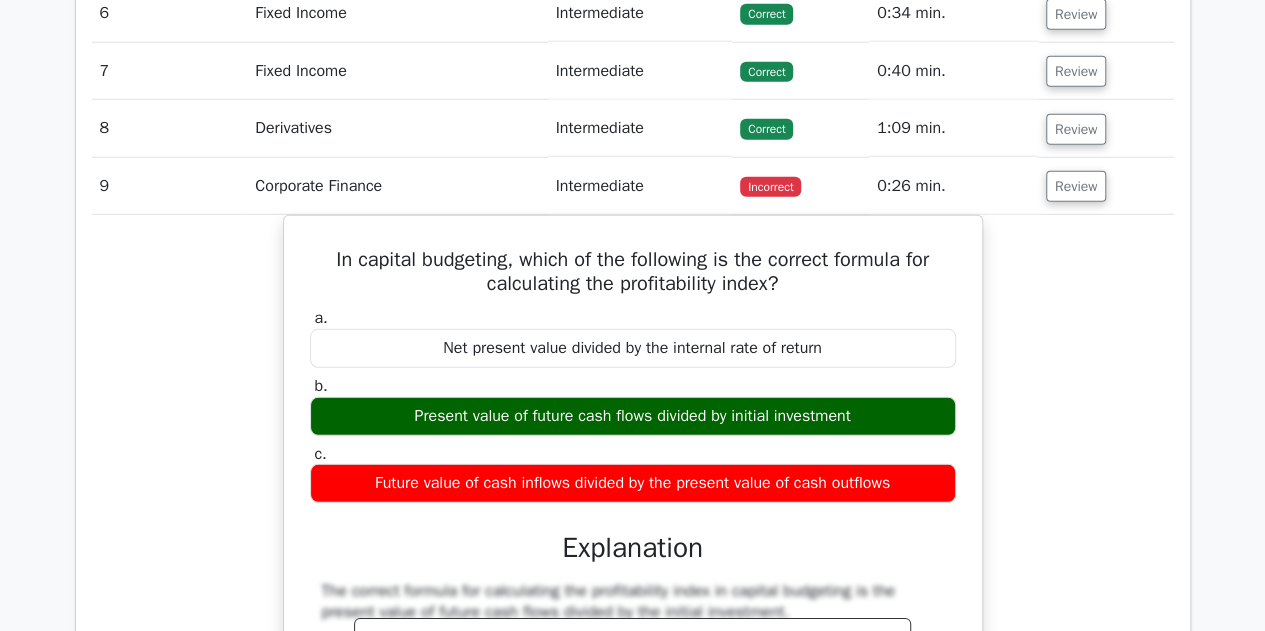 scroll, scrollTop: 2735, scrollLeft: 0, axis: vertical 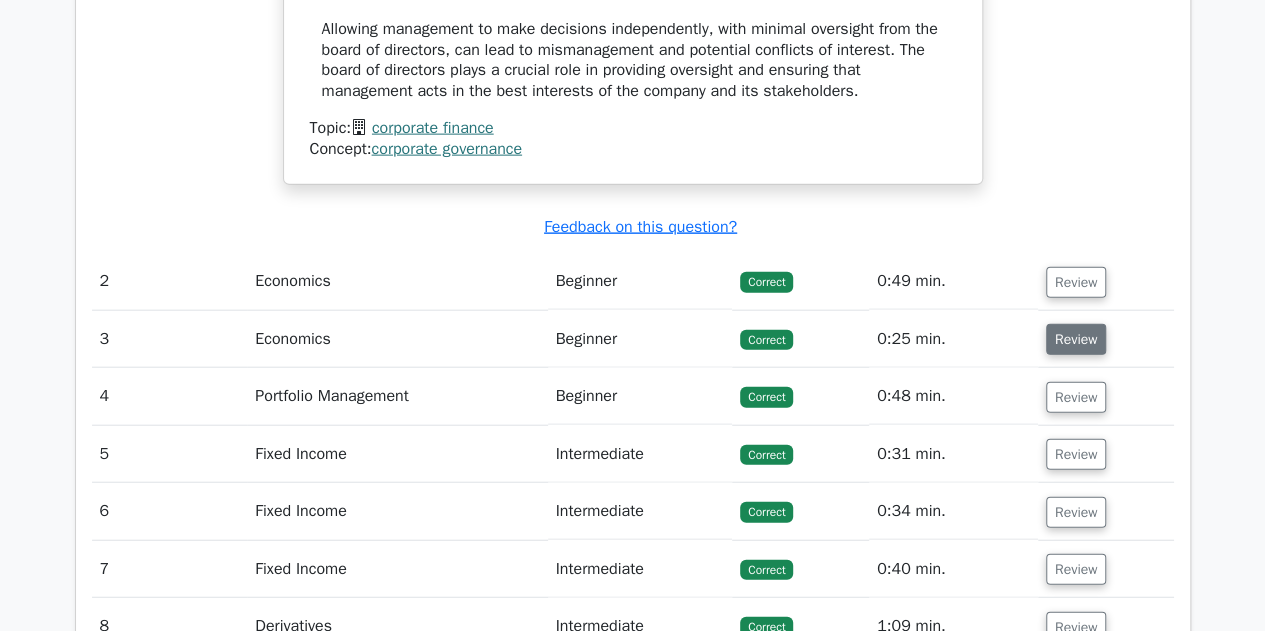 click on "Review" at bounding box center (1076, 339) 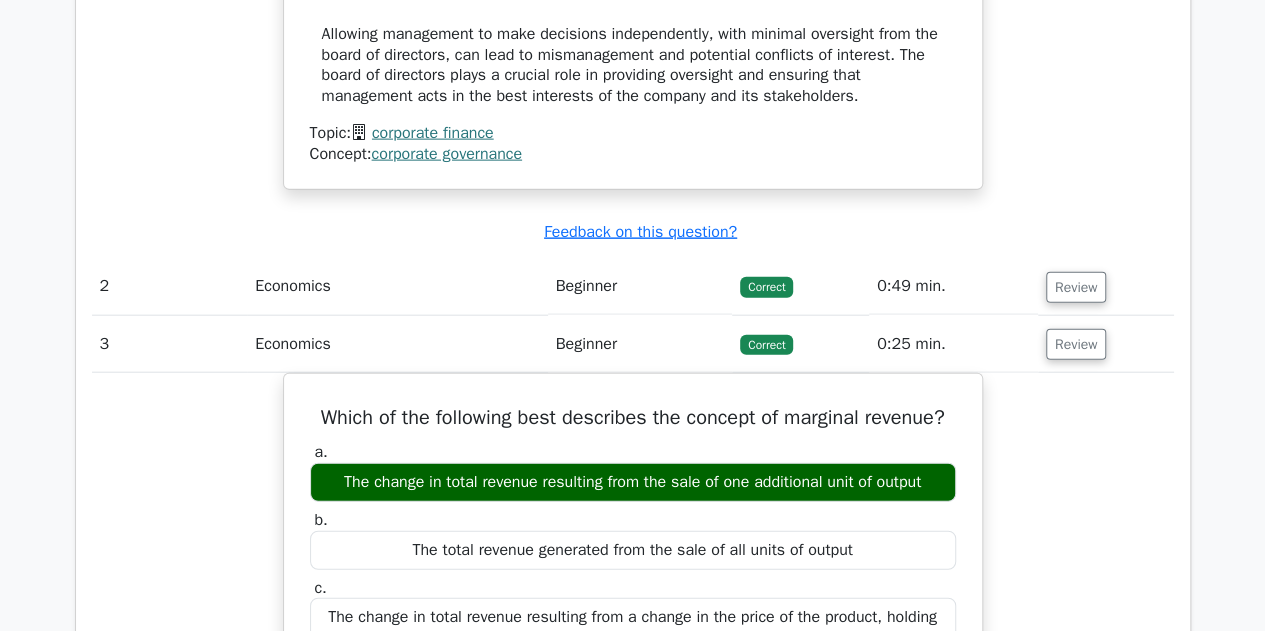 type 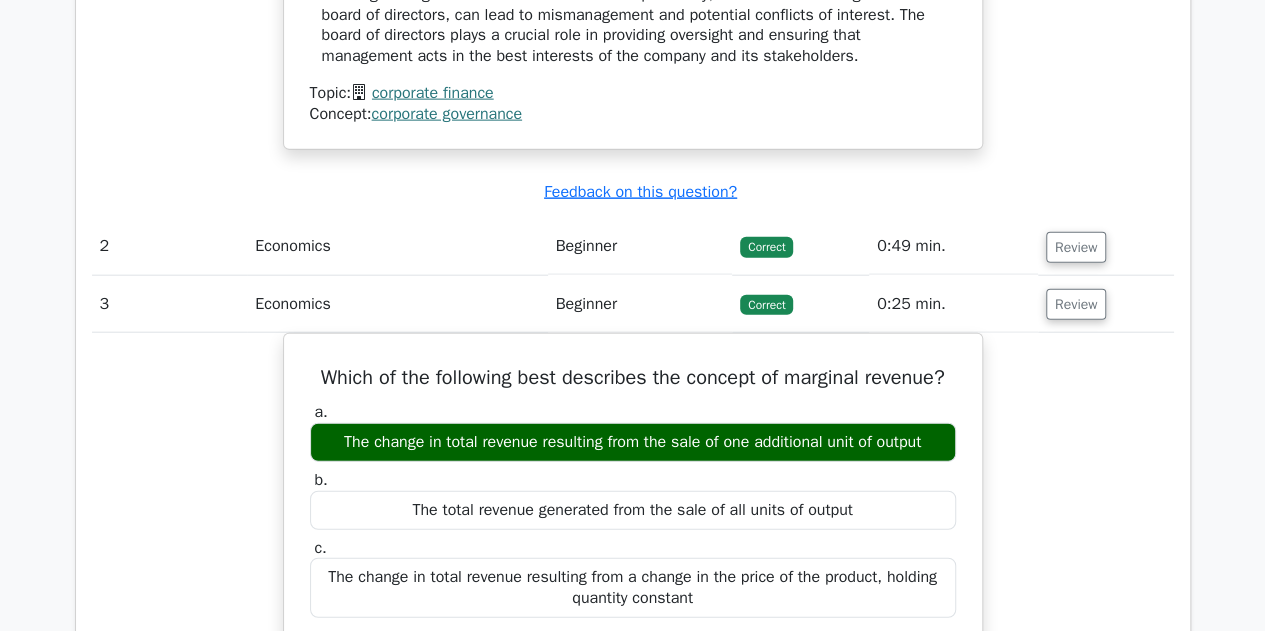 scroll, scrollTop: 2353, scrollLeft: 0, axis: vertical 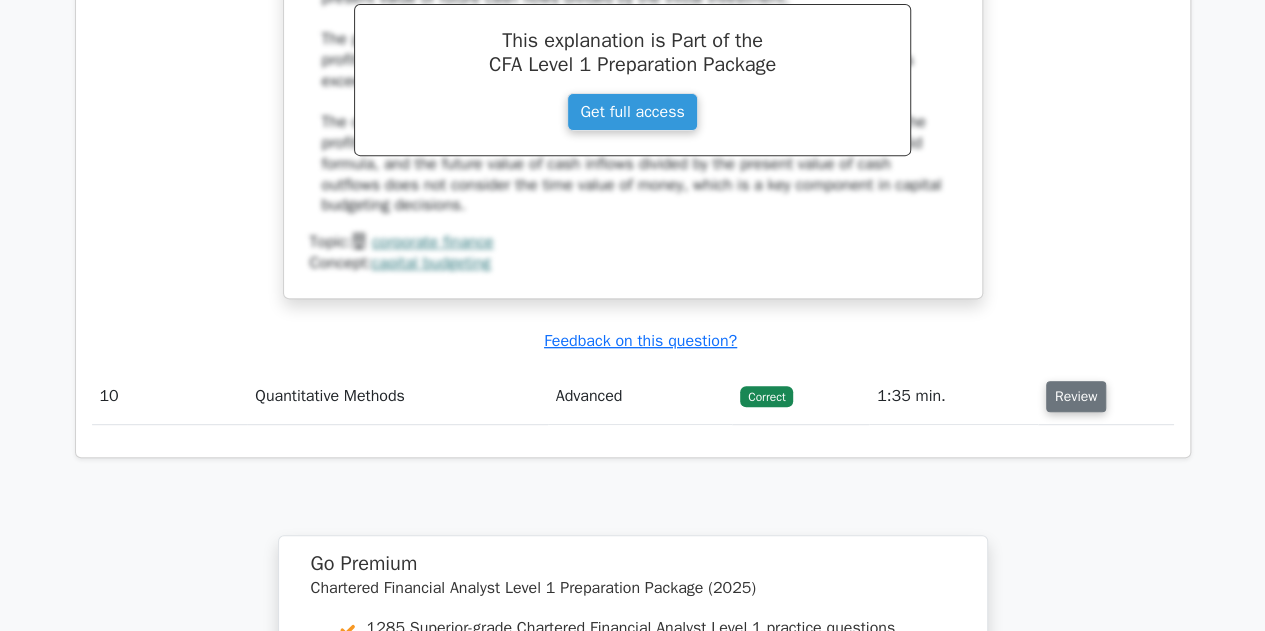 click on "Review" at bounding box center [1076, 396] 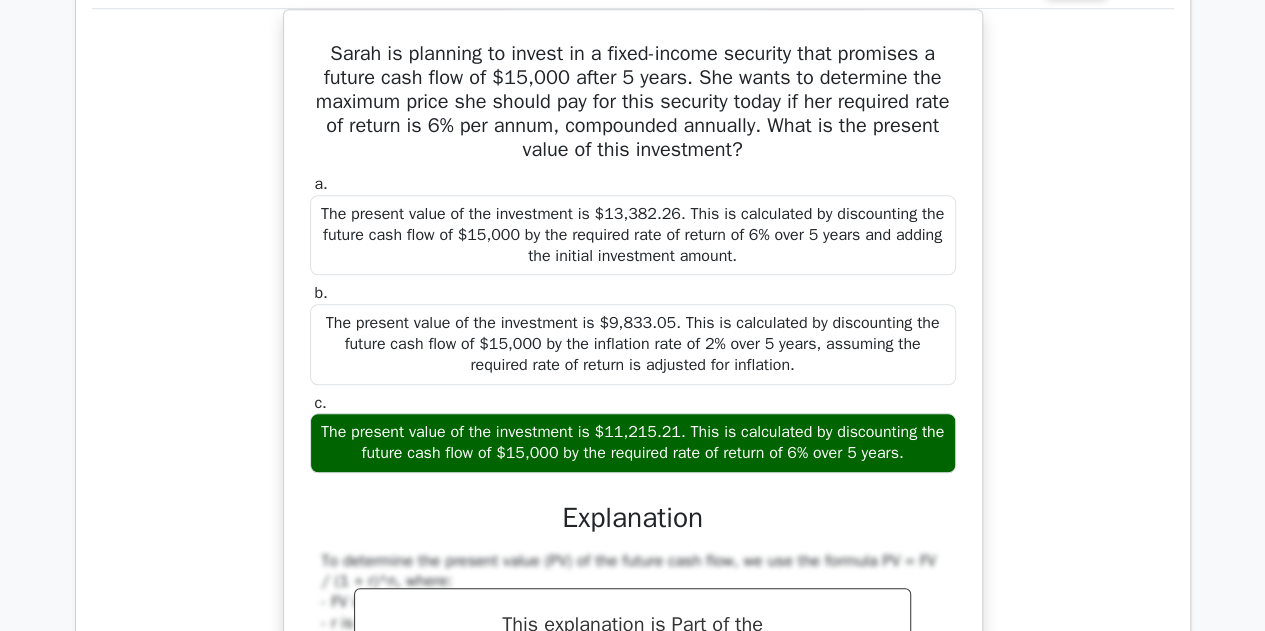 scroll, scrollTop: 4507, scrollLeft: 0, axis: vertical 